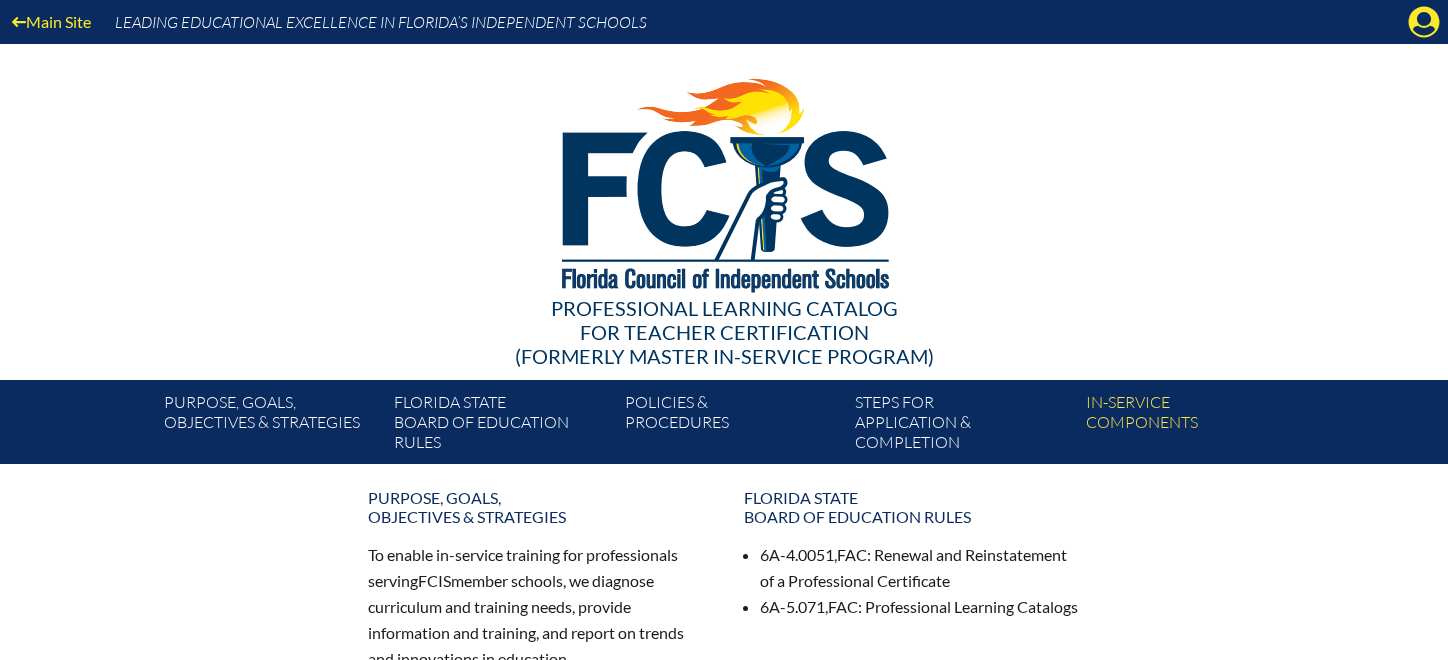scroll, scrollTop: 0, scrollLeft: 0, axis: both 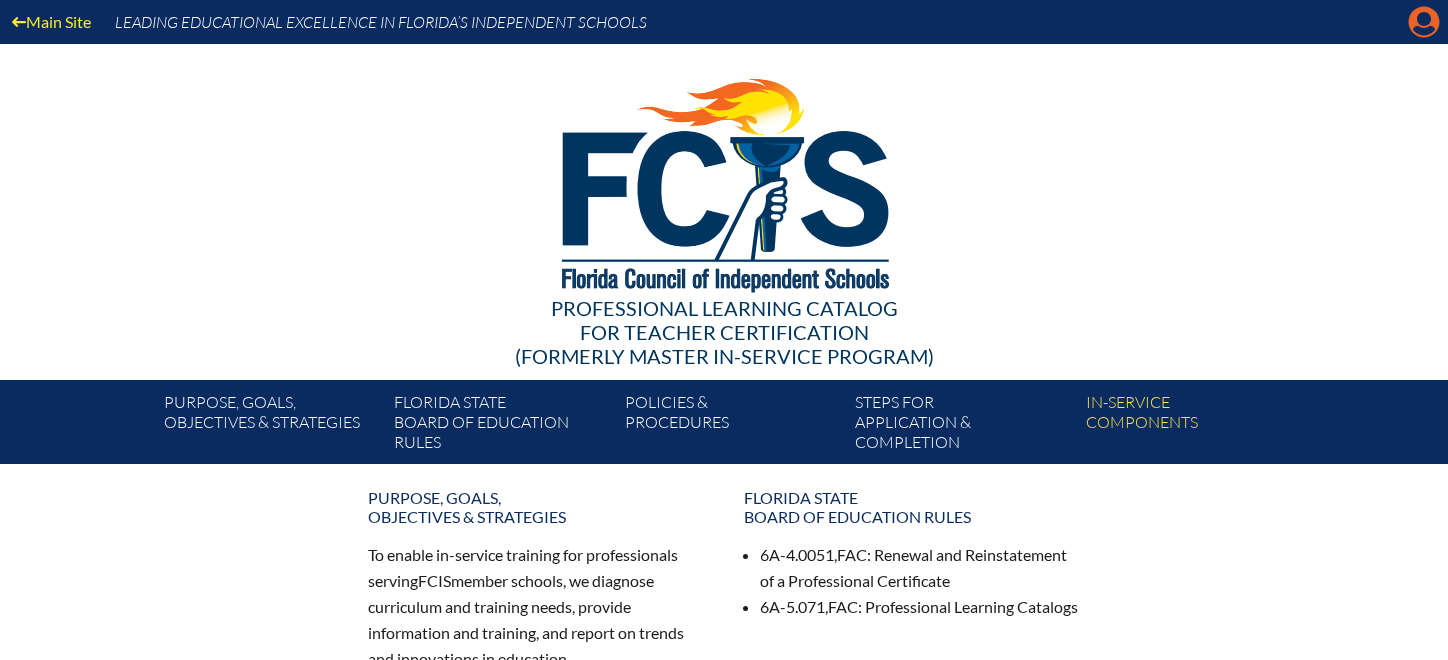 click on "Manage account" 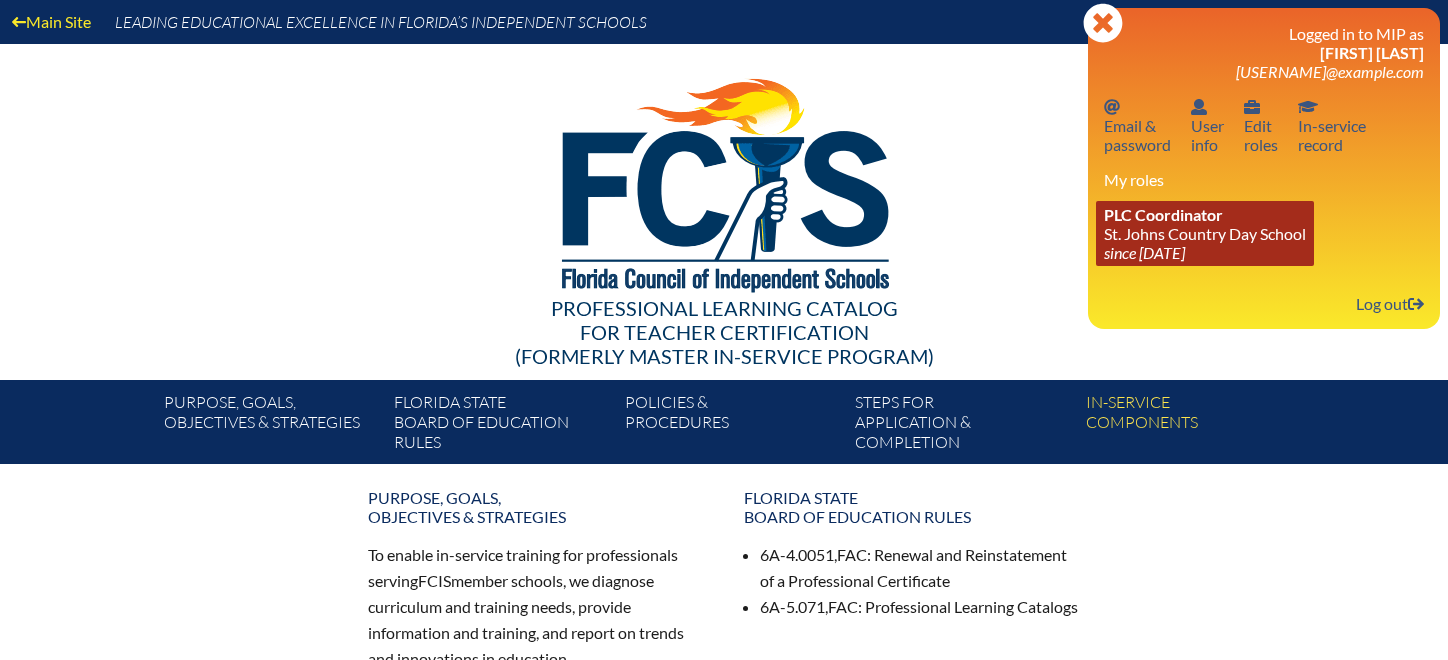 click on "PLC Coordinator
St. Johns Country Day School
since 2022 Aug 3" at bounding box center (1205, 233) 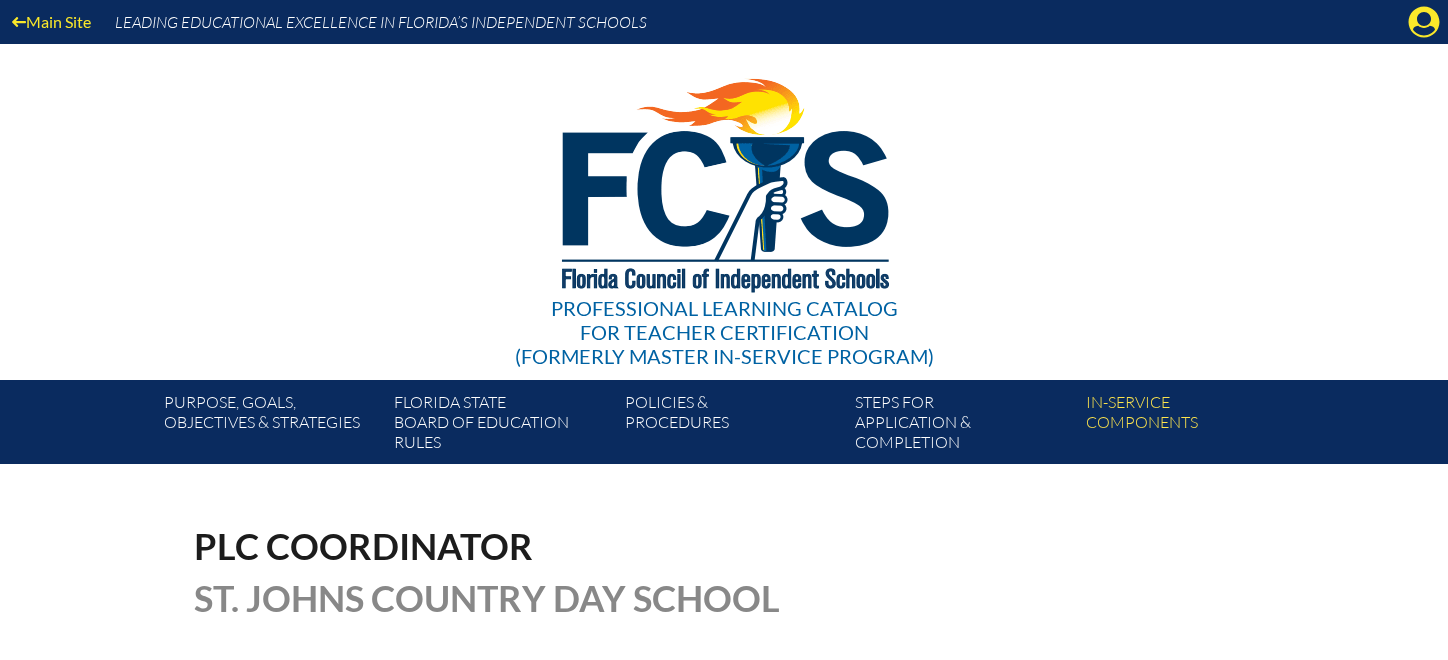 scroll, scrollTop: 0, scrollLeft: 0, axis: both 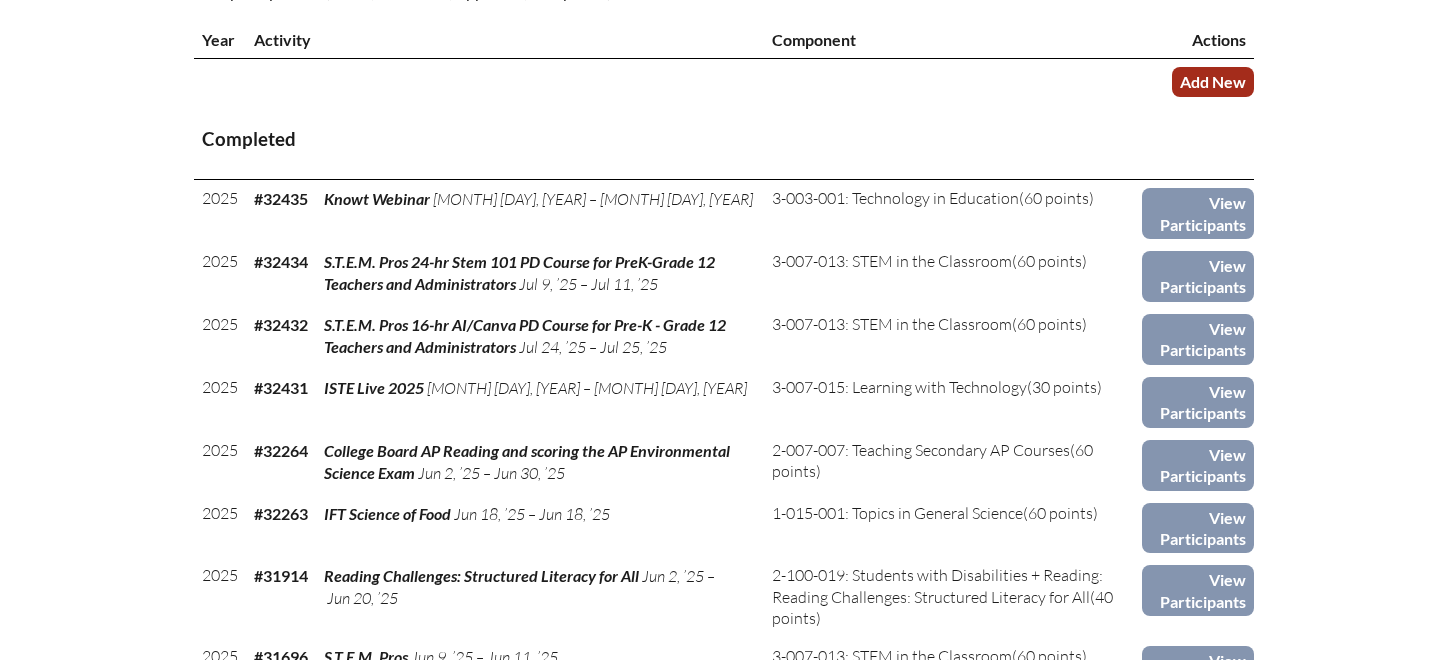 click on "Add New" at bounding box center (1213, 81) 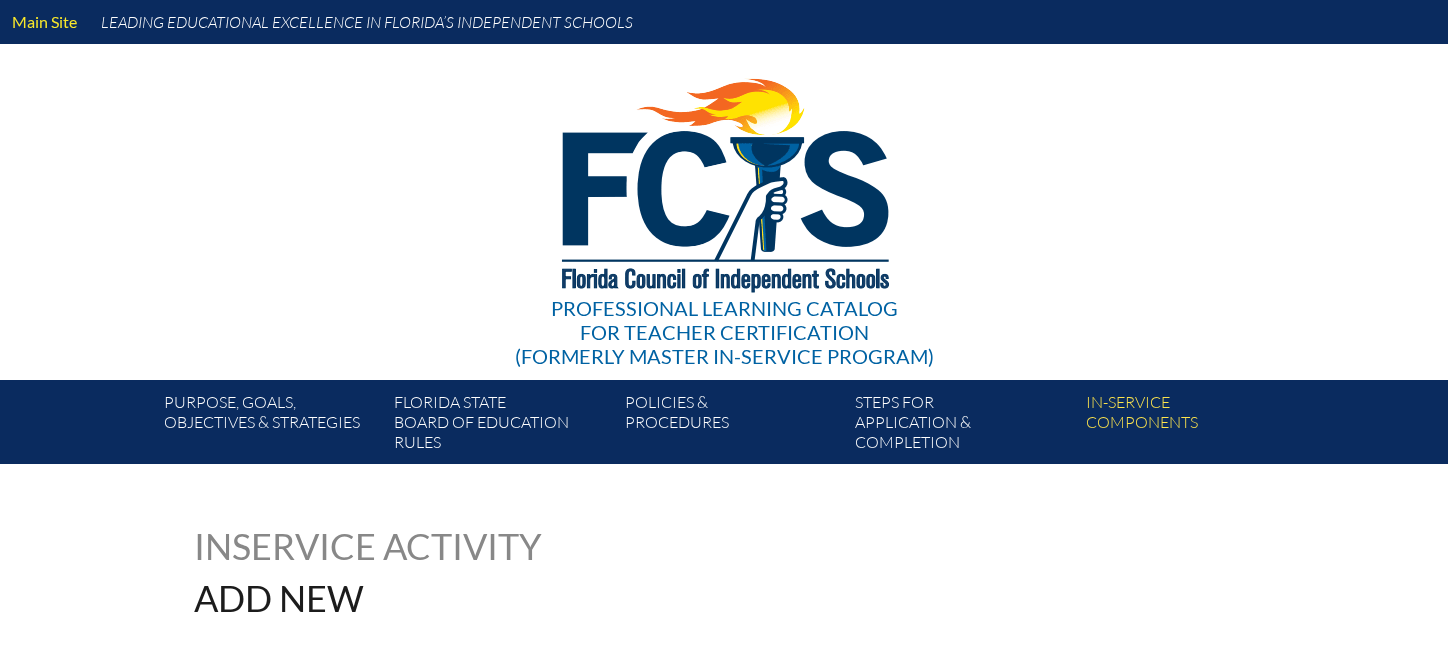 scroll, scrollTop: 0, scrollLeft: 0, axis: both 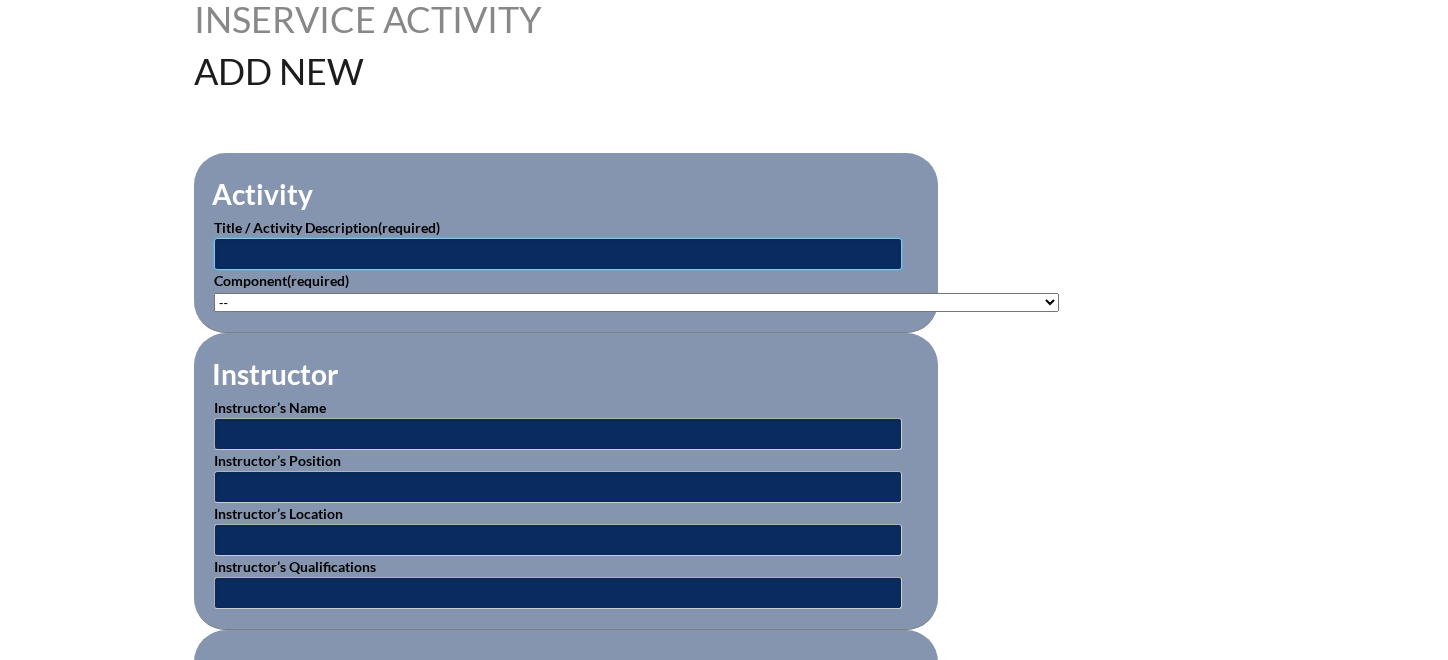 click at bounding box center [558, 254] 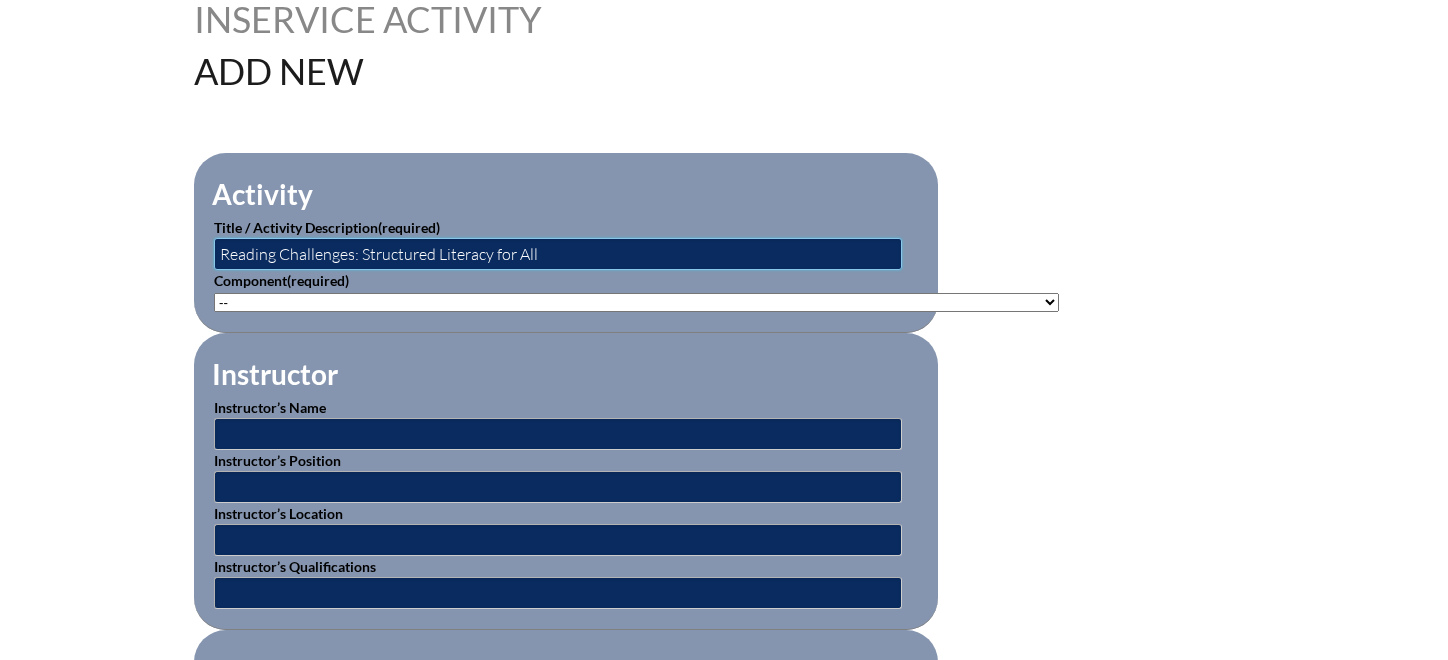 type on "Reading Challenges: Structured Literacy for All" 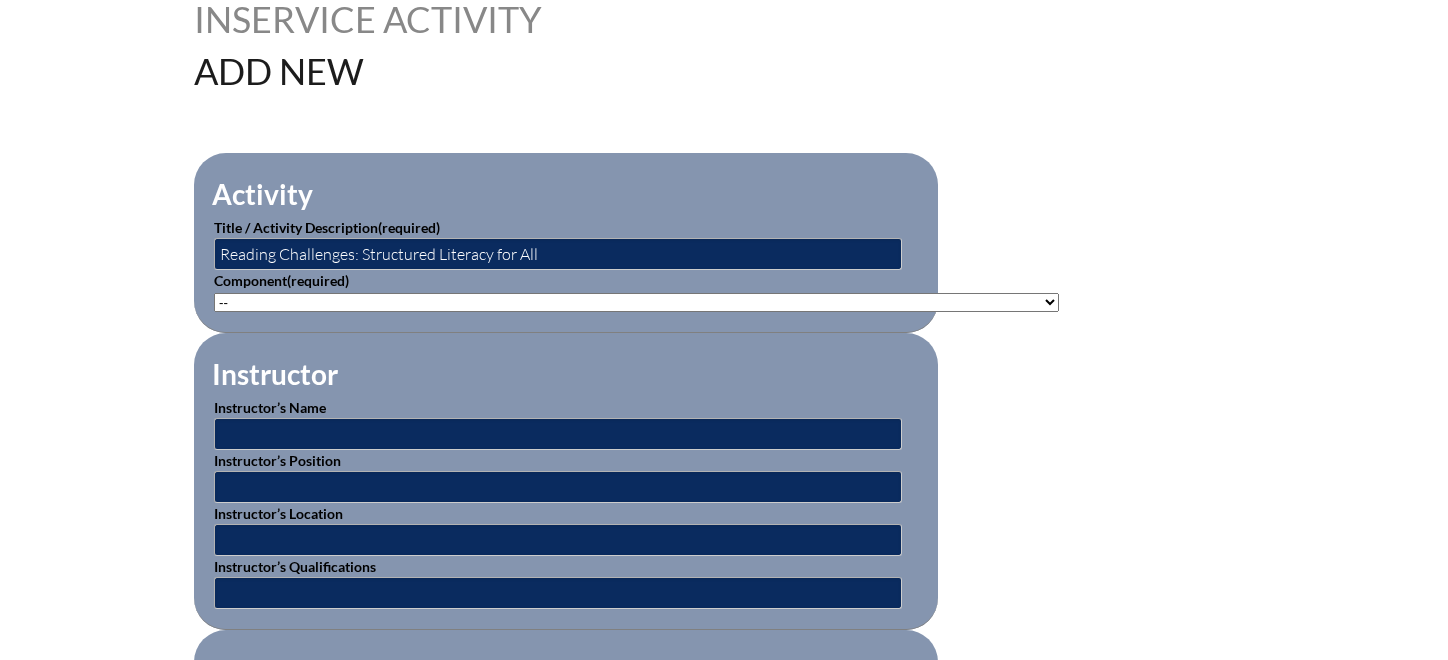 click on "--
1-000-001: Appropriate Art Activities
1-000-002: Concept and Art Process for Art
1-000-003:  Enriching the Performing Arts
1-004-001: Latin
1-005-001: Health Issues for Educators
1-006-001: Fine Arts in Language Arts
1-008-001: English Grammar Course I
1-008-002: English Grammar Course II
1-009-001: Topics in Mathematics
1-009-002: Elementary Mathematics
1-009-003: Metric Education
1-009-004: Achieving Mathematical Excellence
1-010-001: Topics in Music Education
1-011-001: Strategies in Physical Ed
1-013-001: Children's Literature for Elem Teachers
1-015-001: Topics in General Science
1-016-001: American Government
1-016-002: State & Local Government
1-016-003: World History
1-016-004: American History
1-016-005: Bible in History
1-016-006:  World War II Specialty
1-017-001: Composition I
1-017-002: Expository & Creative Writing
2-004-001: Foreign Lang. Teaching Strategy
2-007-001: Instructional Strategies
2-007-002: Brain-Based Research & Curriculum" at bounding box center [636, 302] 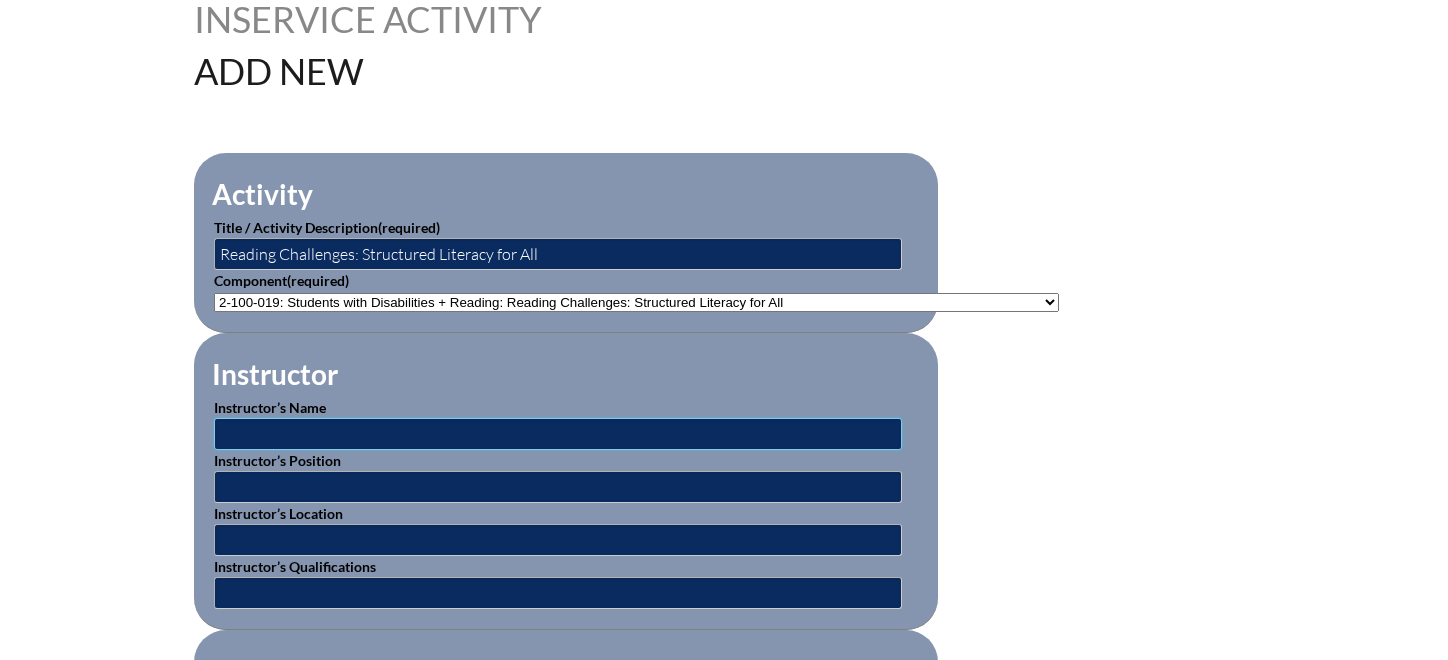 click at bounding box center [558, 434] 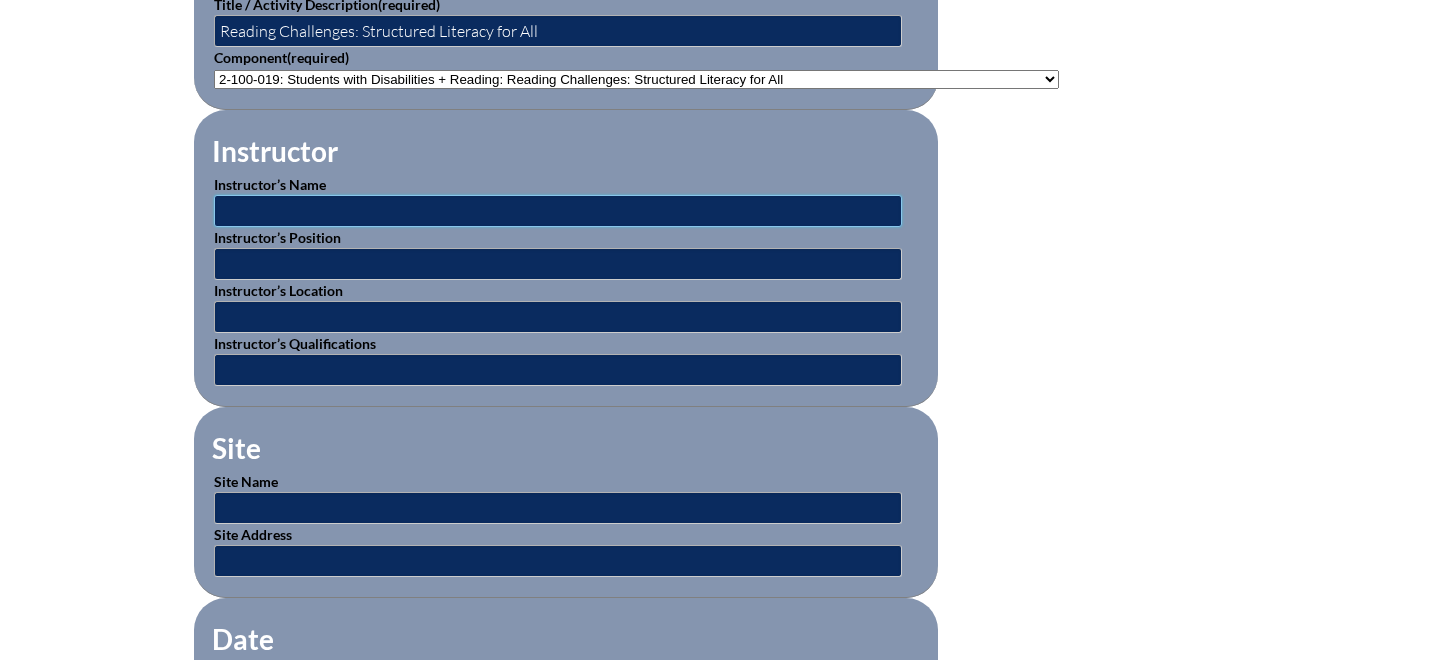 scroll, scrollTop: 1305, scrollLeft: 0, axis: vertical 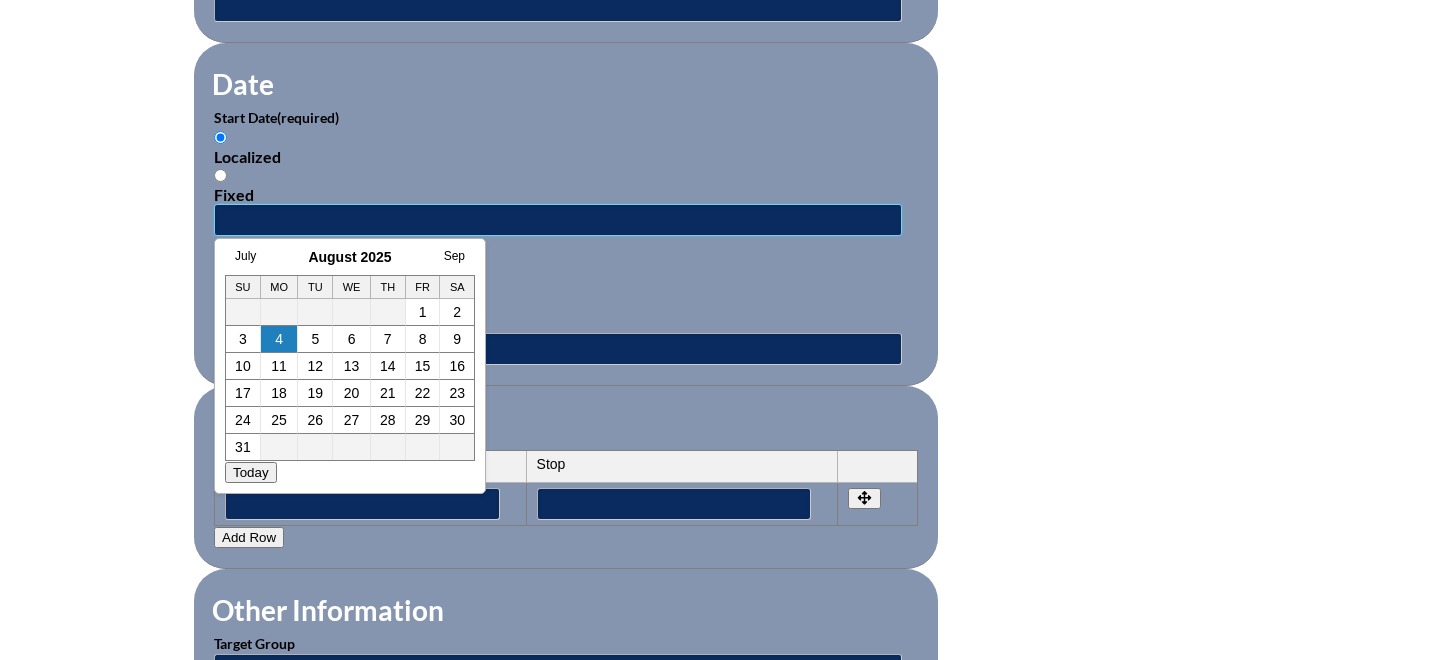 click at bounding box center [558, 220] 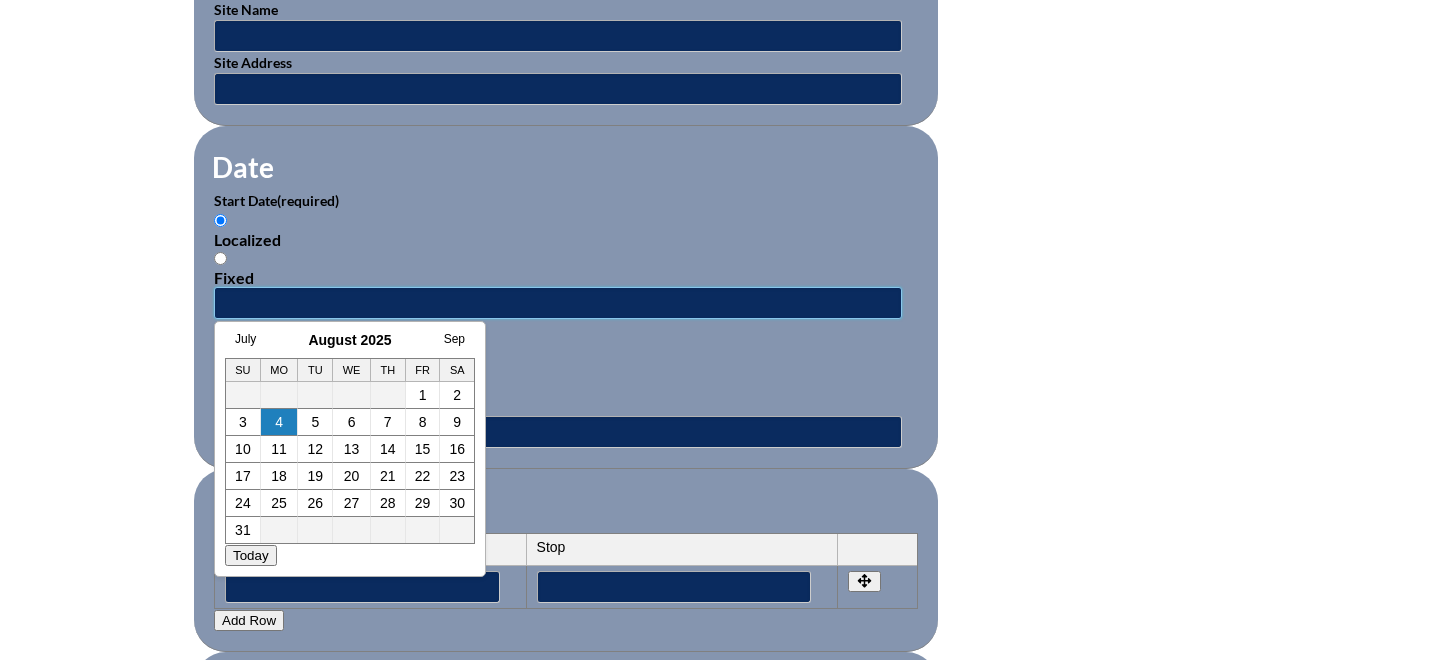 scroll, scrollTop: 1111, scrollLeft: 0, axis: vertical 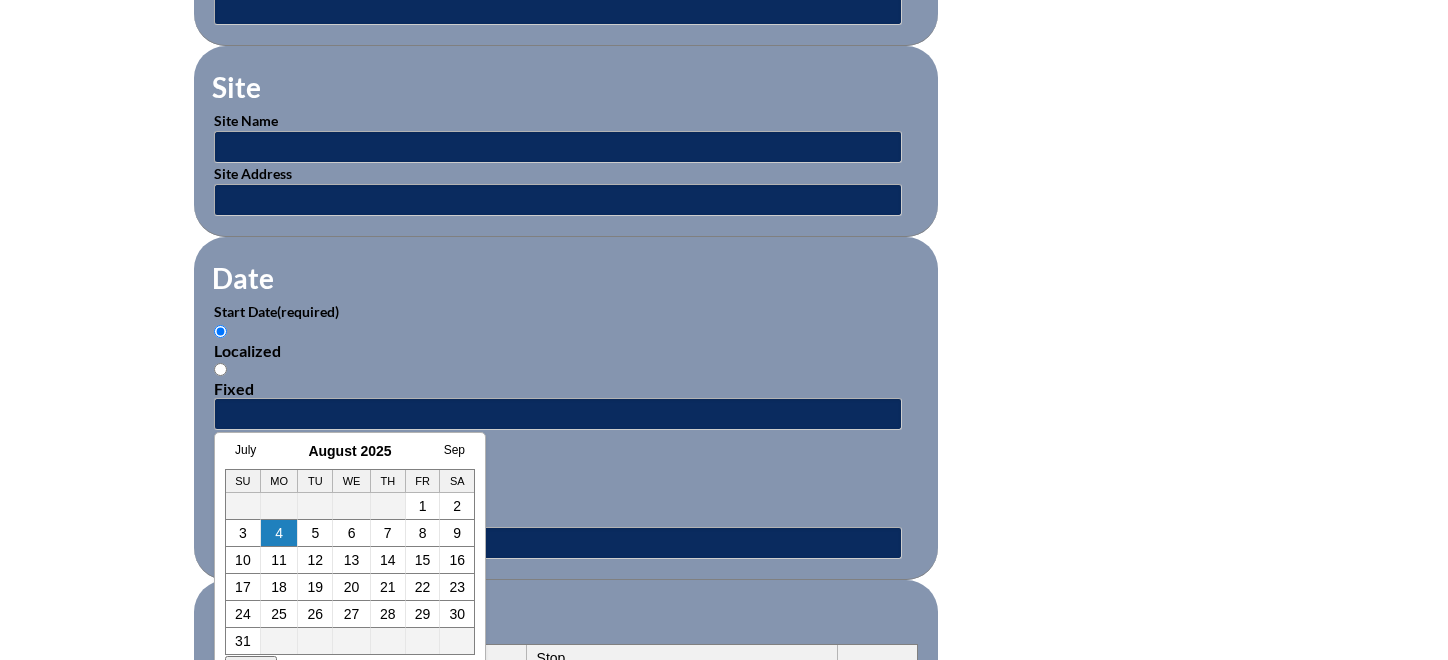 click on "Site Address" at bounding box center [566, 189] 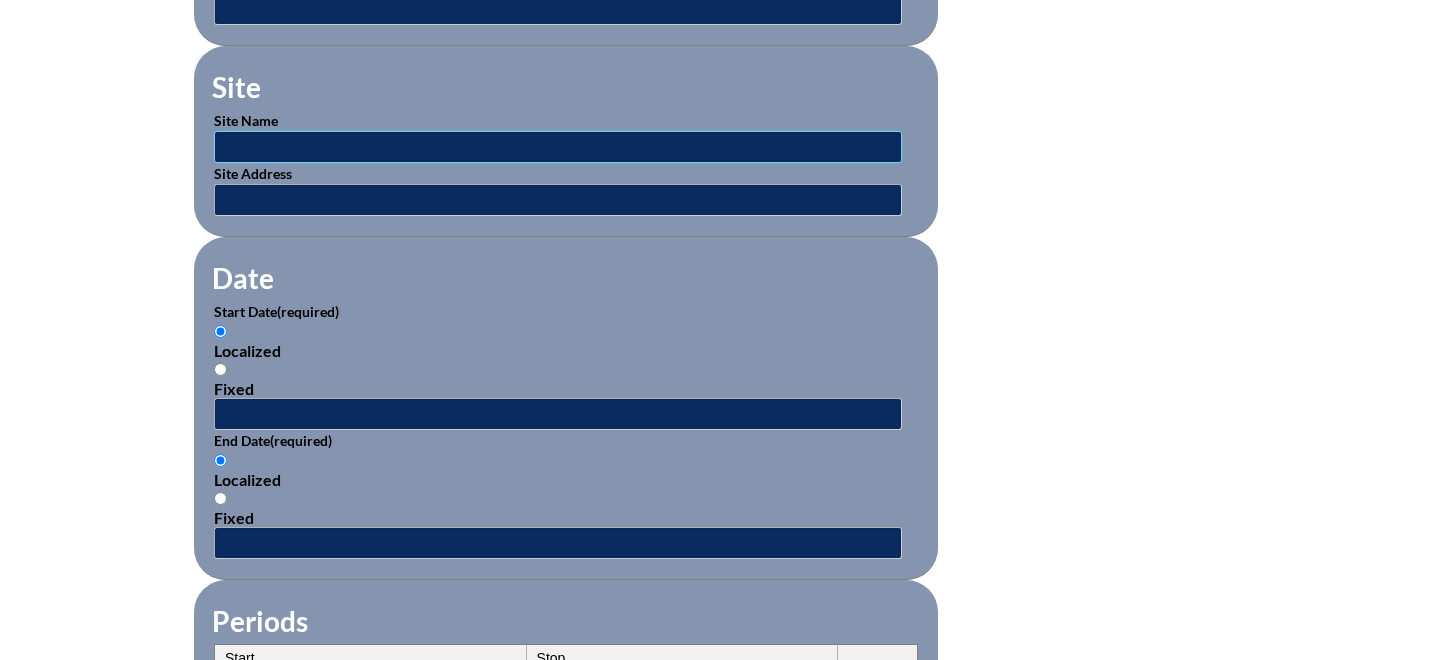 click at bounding box center (558, 147) 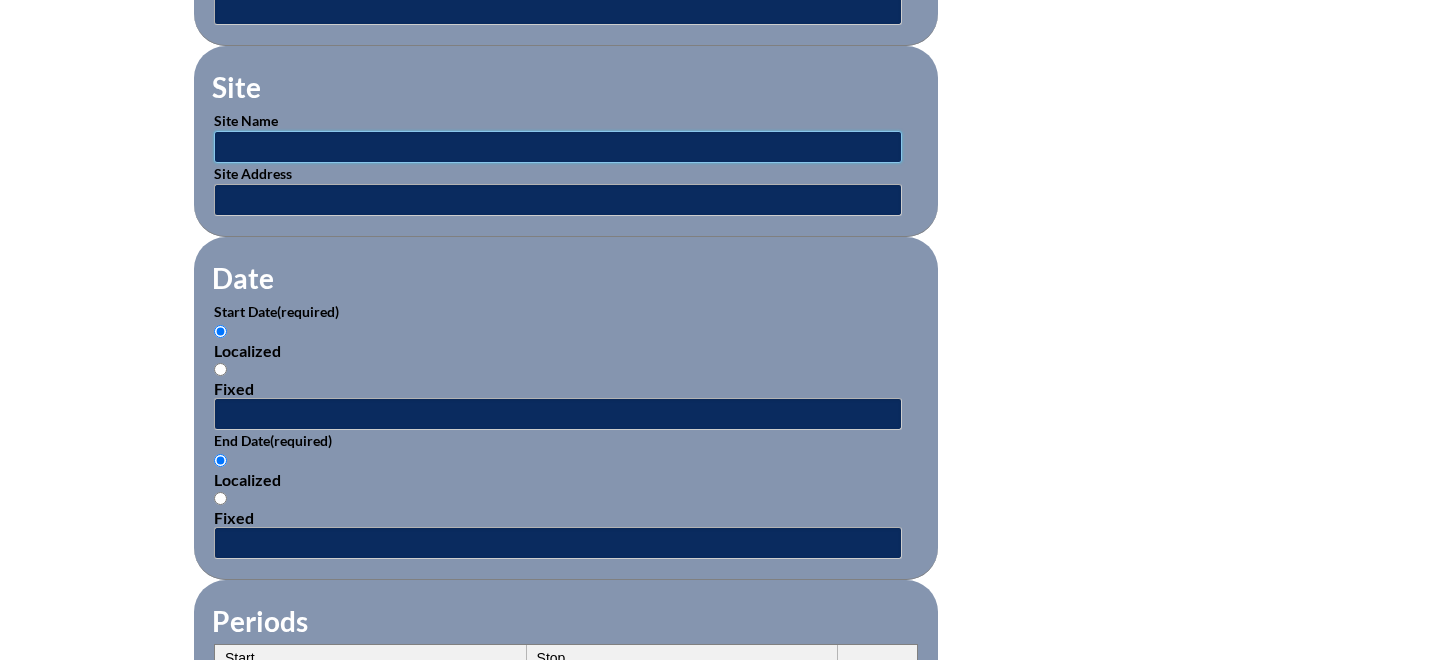 type on "Beacon Educator" 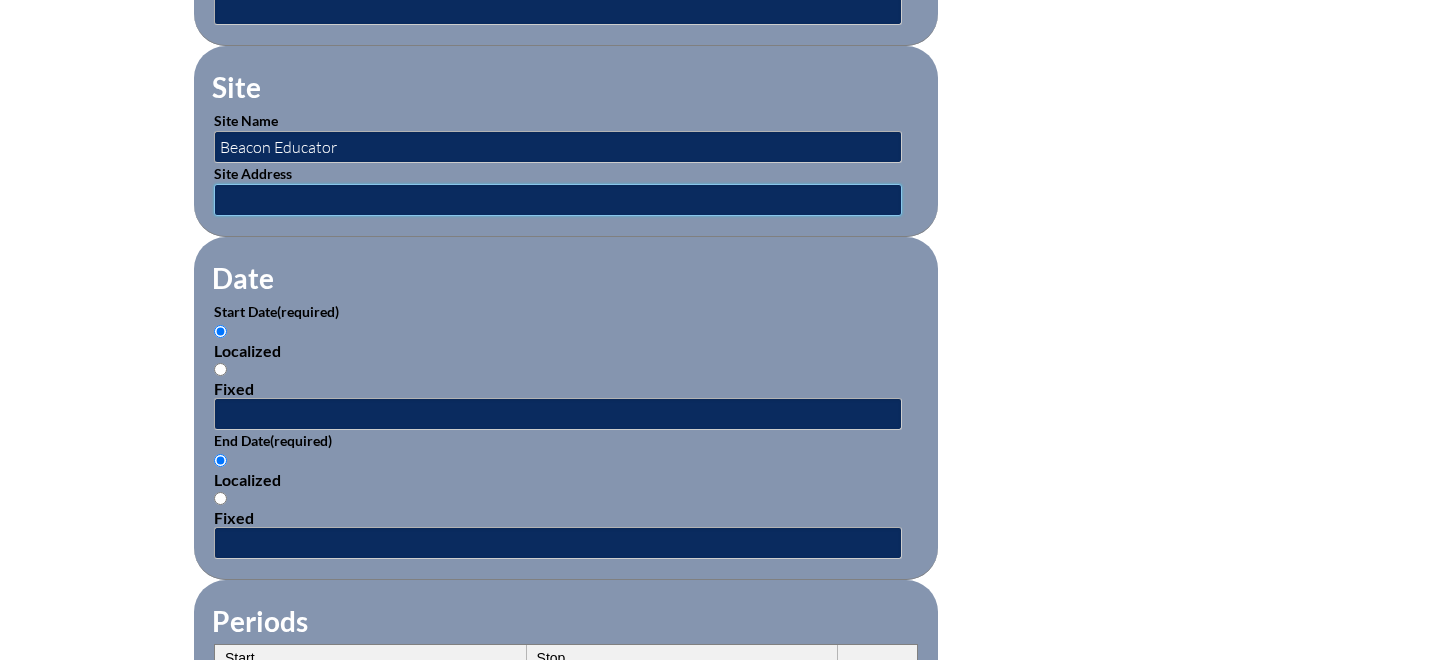 click at bounding box center [558, 200] 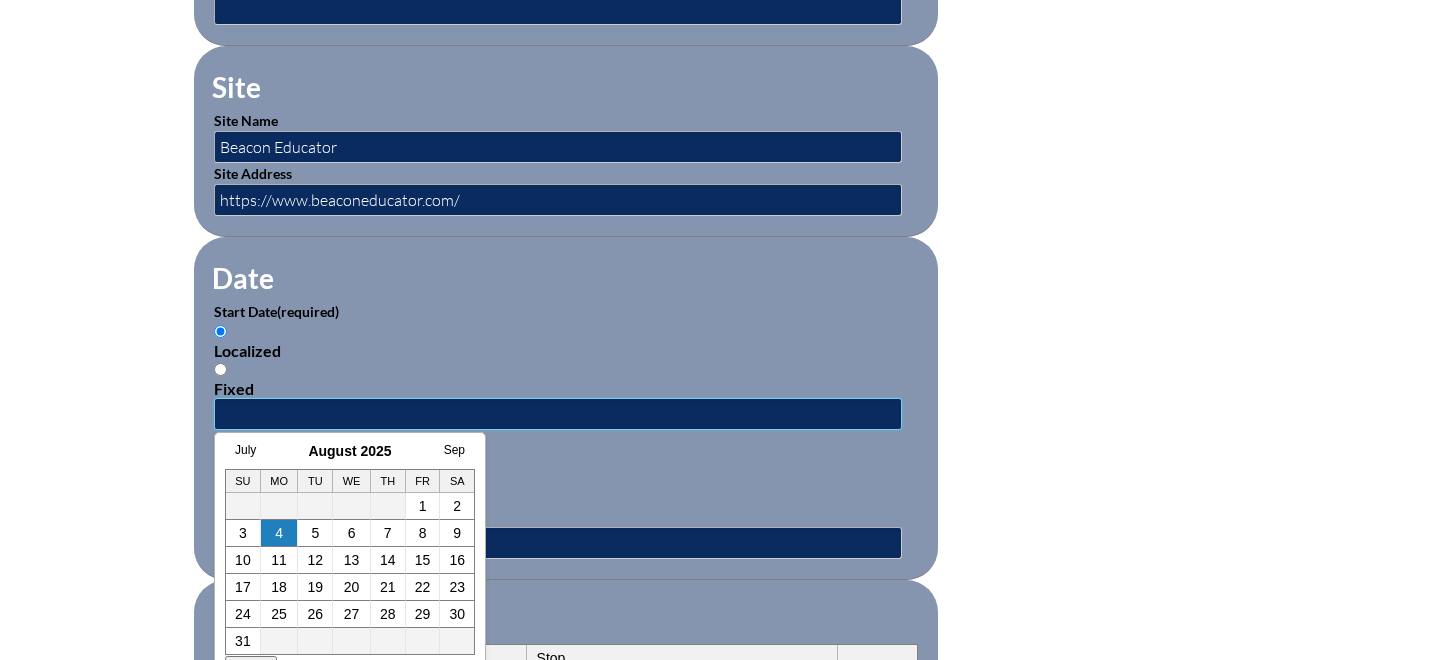 click at bounding box center [558, 414] 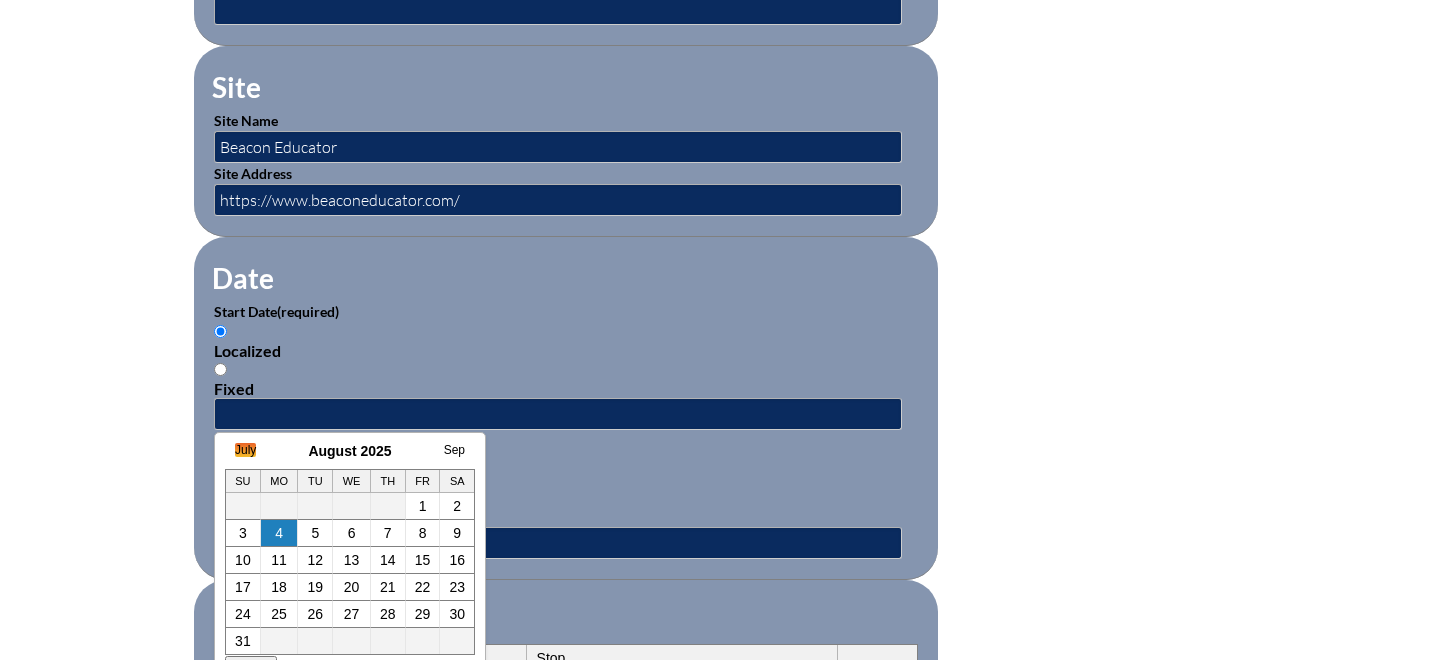 click on "July" at bounding box center (245, 450) 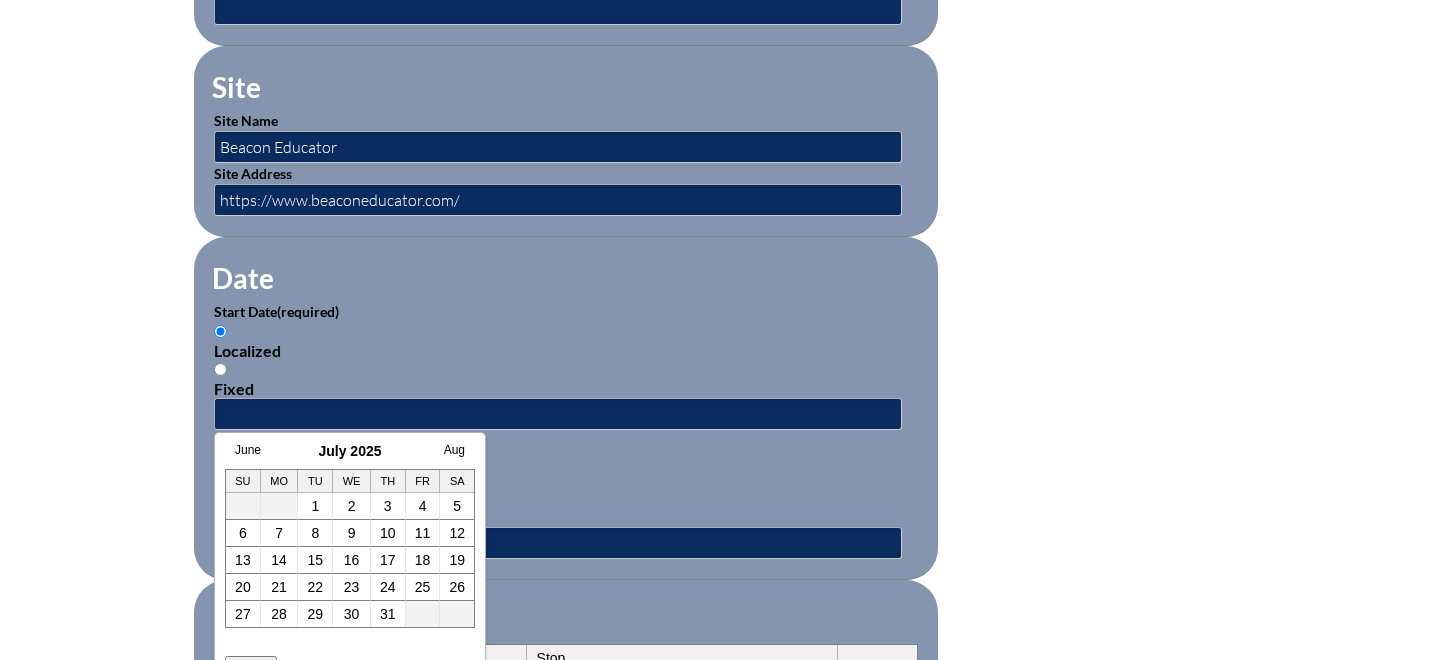 scroll, scrollTop: 0, scrollLeft: 20, axis: horizontal 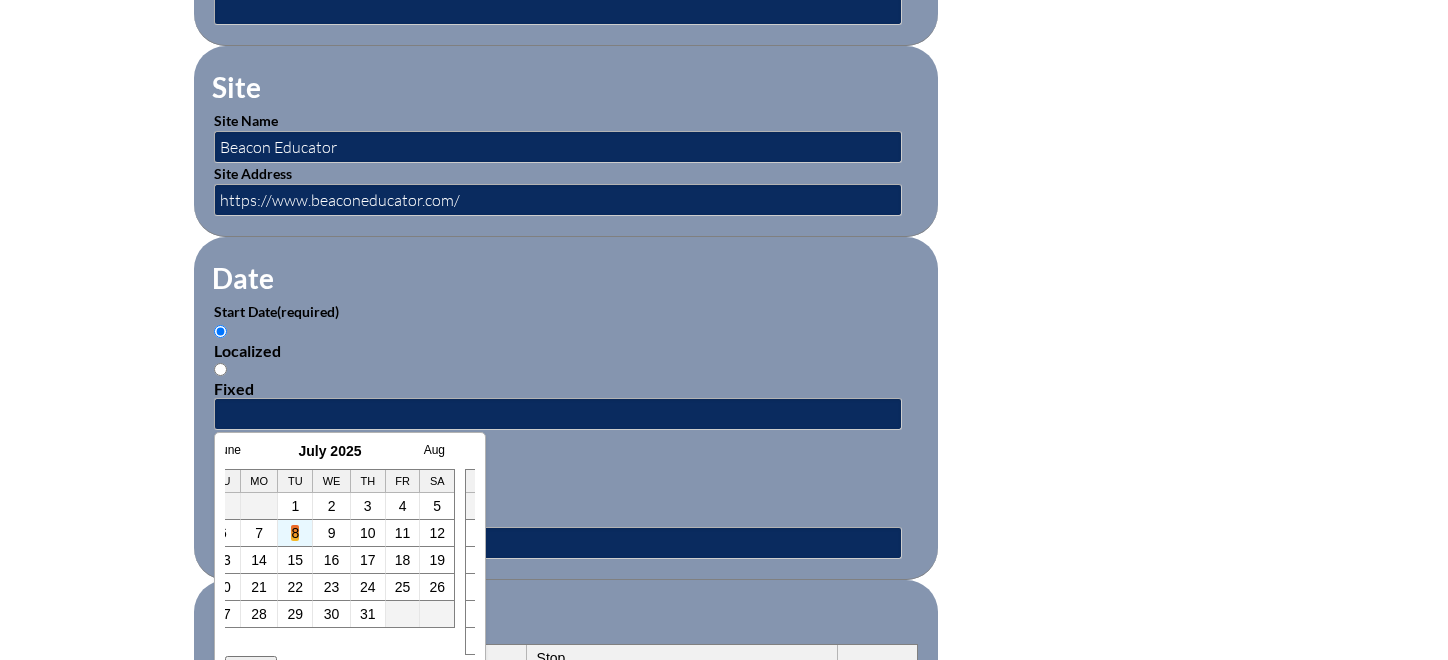 click on "8" at bounding box center [295, 533] 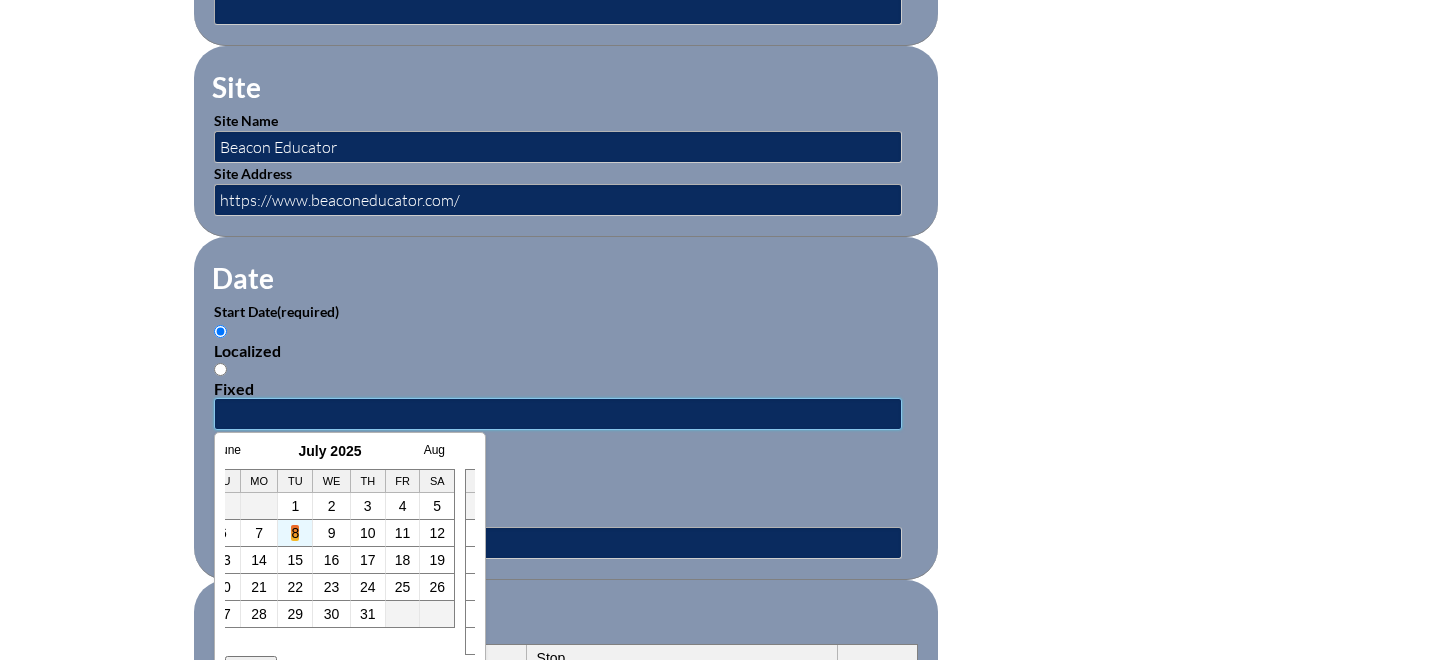 type on "2025-07-08 8:19 AM" 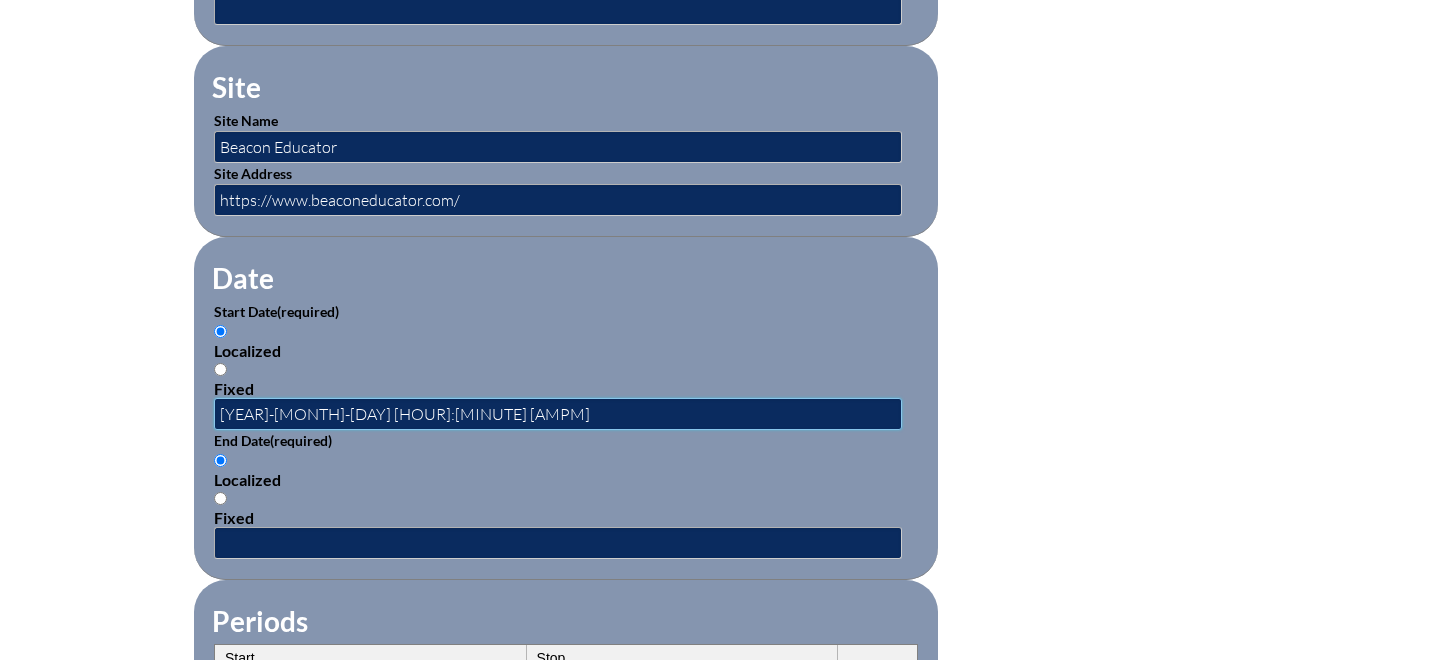 scroll, scrollTop: 0, scrollLeft: 0, axis: both 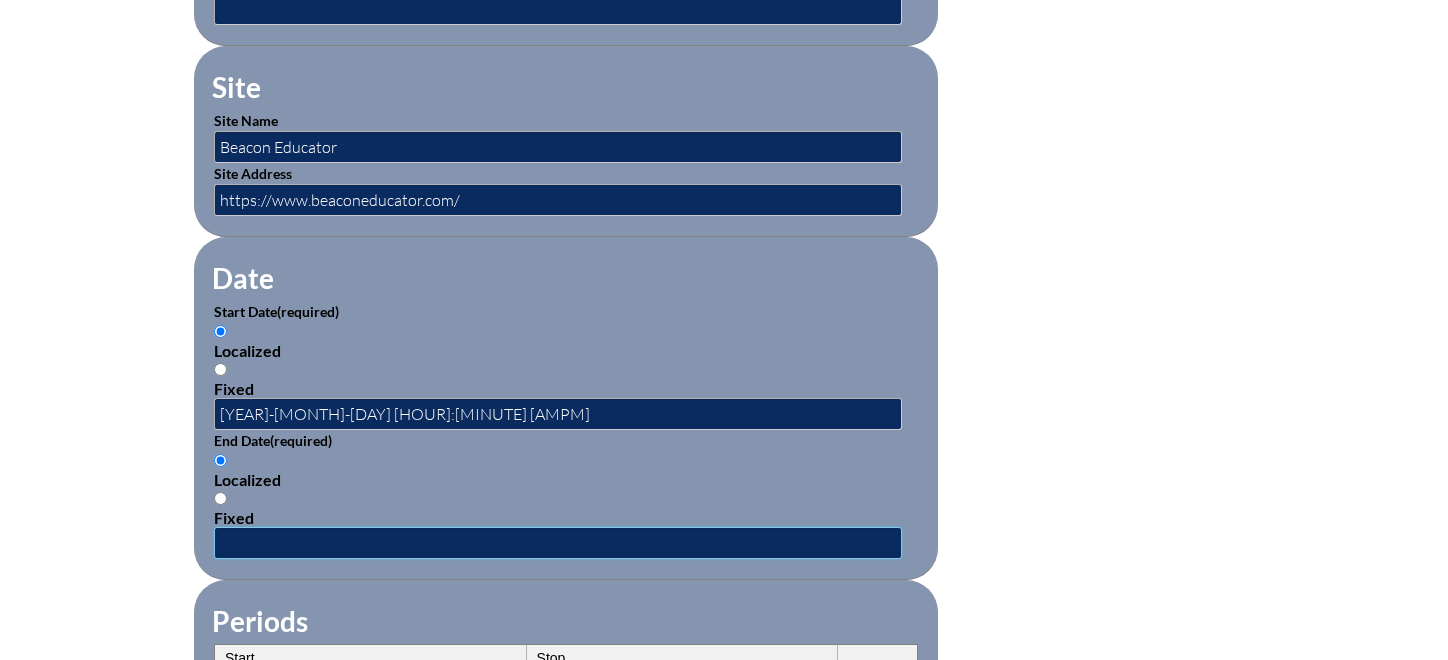 click at bounding box center (558, 543) 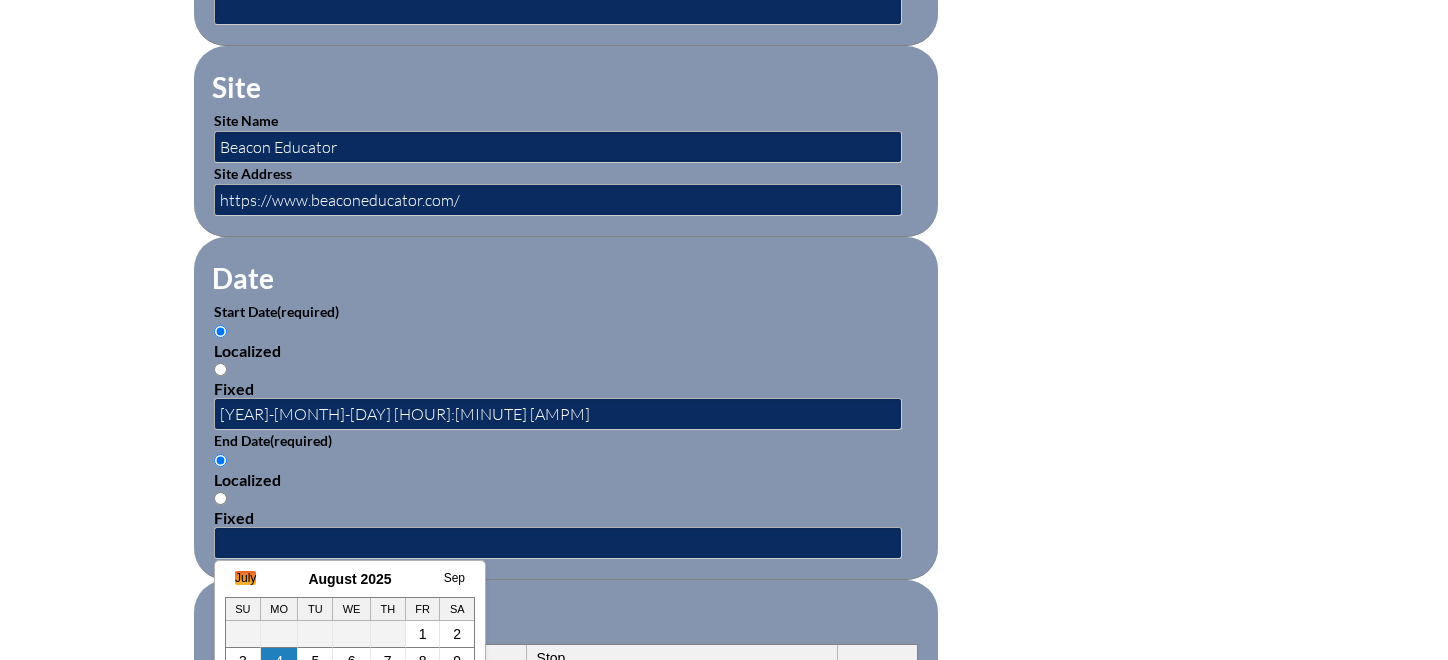 click on "July" at bounding box center (245, 578) 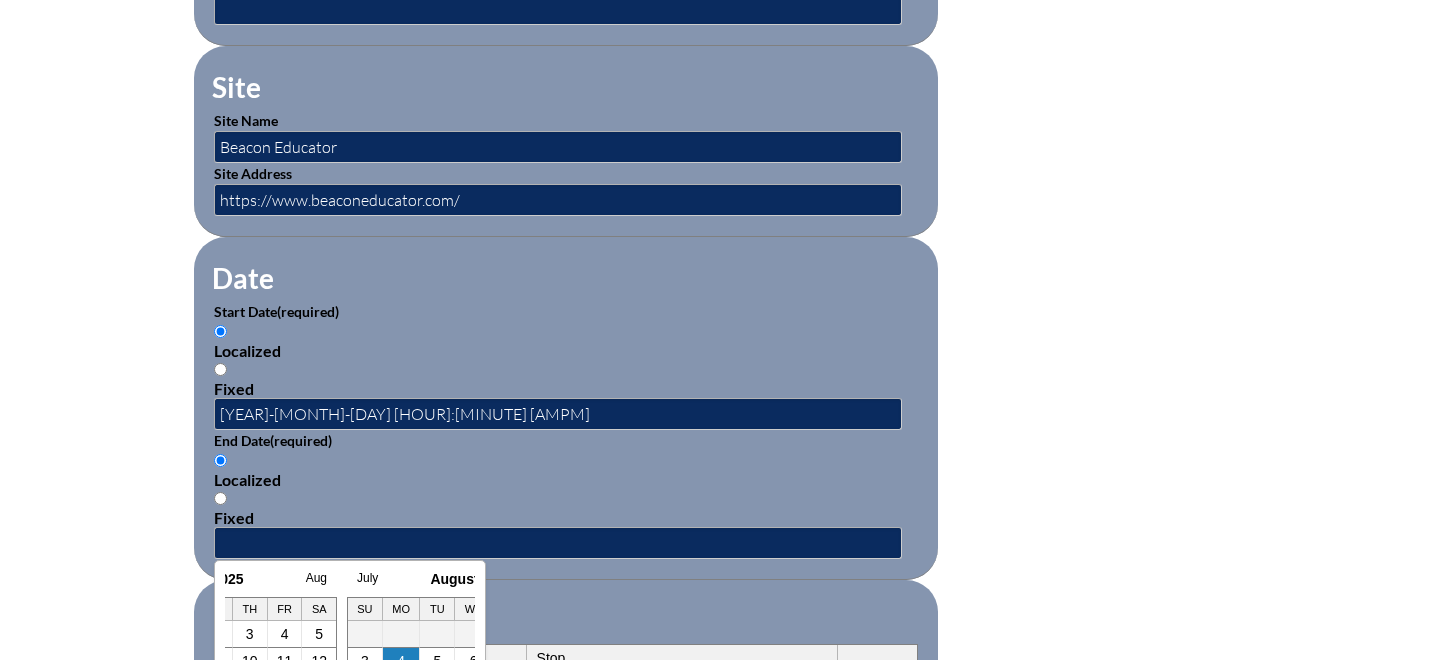 scroll, scrollTop: 0, scrollLeft: 20, axis: horizontal 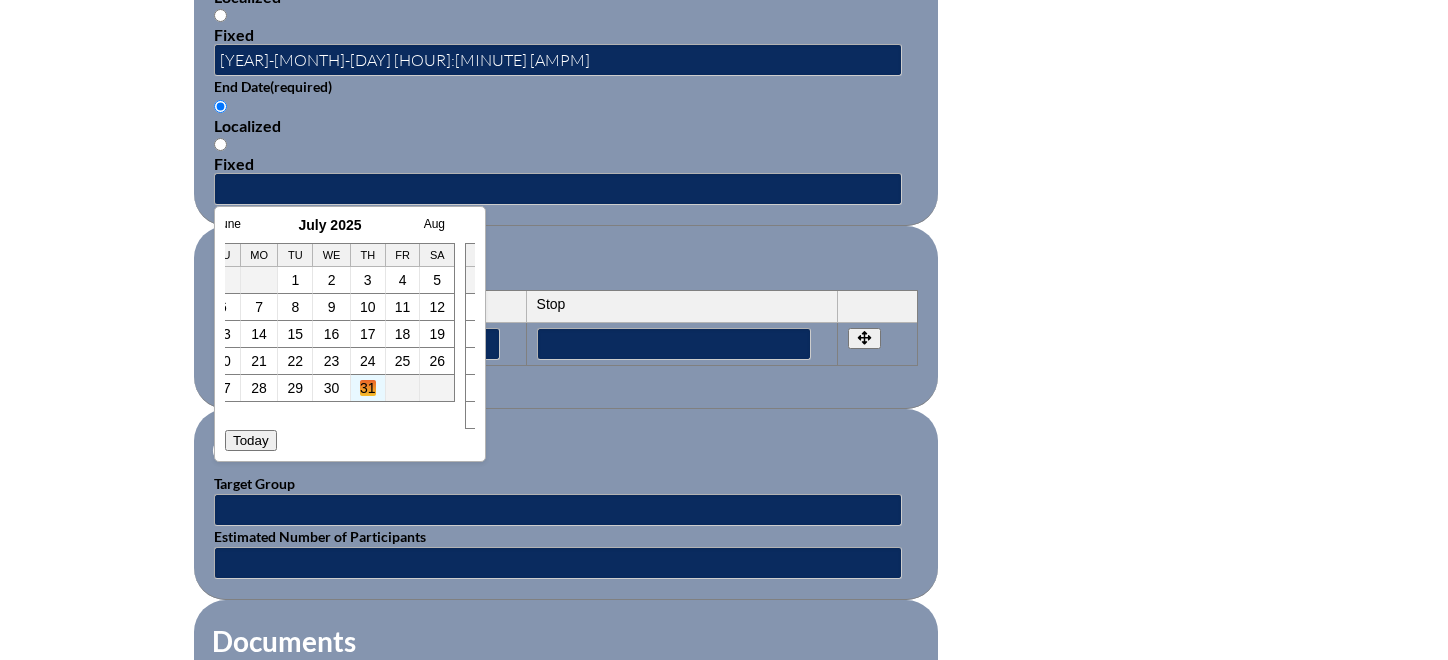 click on "31" at bounding box center [368, 388] 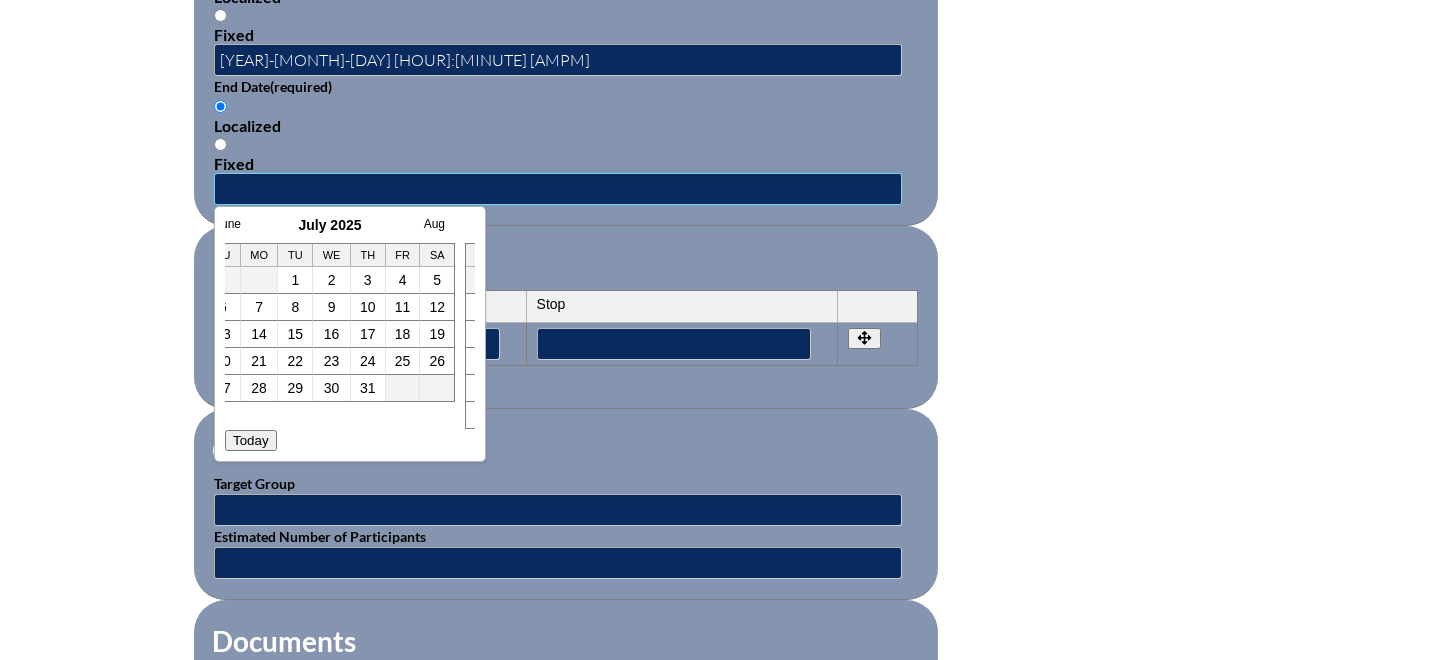 type on "2025-07-31 8:19 AM" 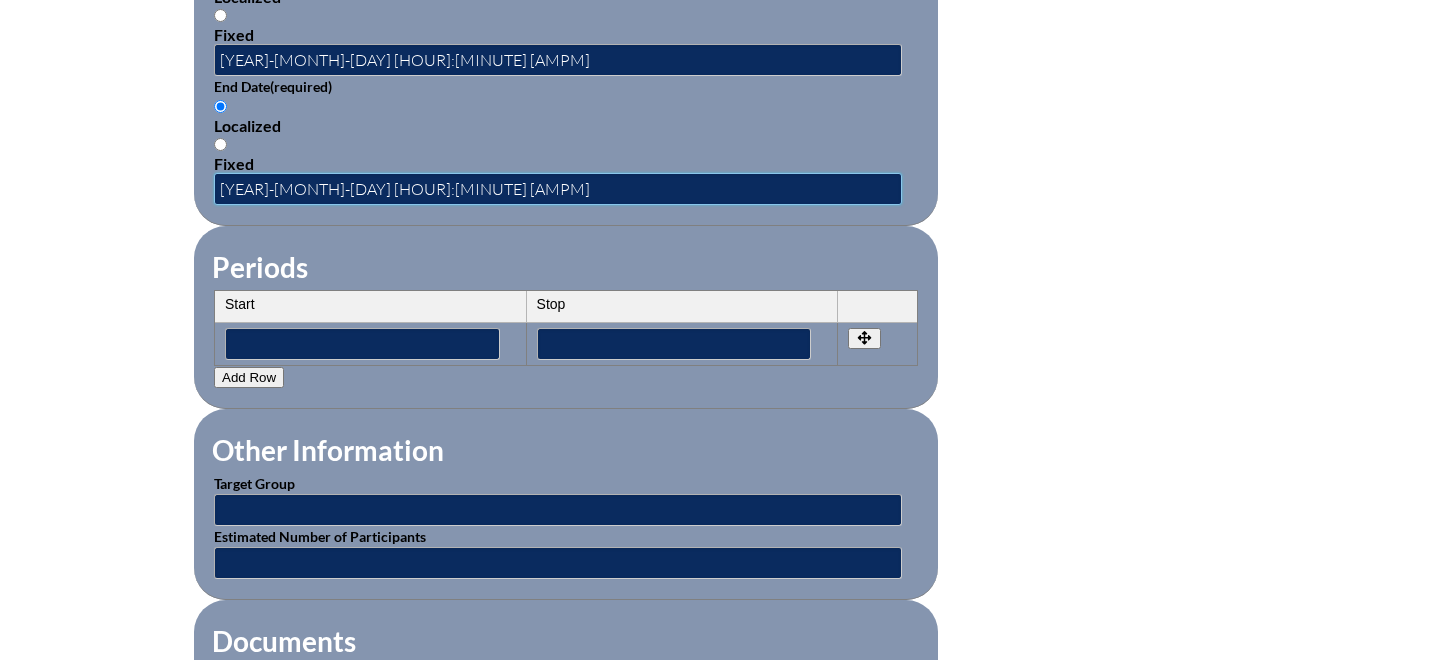 scroll, scrollTop: 0, scrollLeft: 0, axis: both 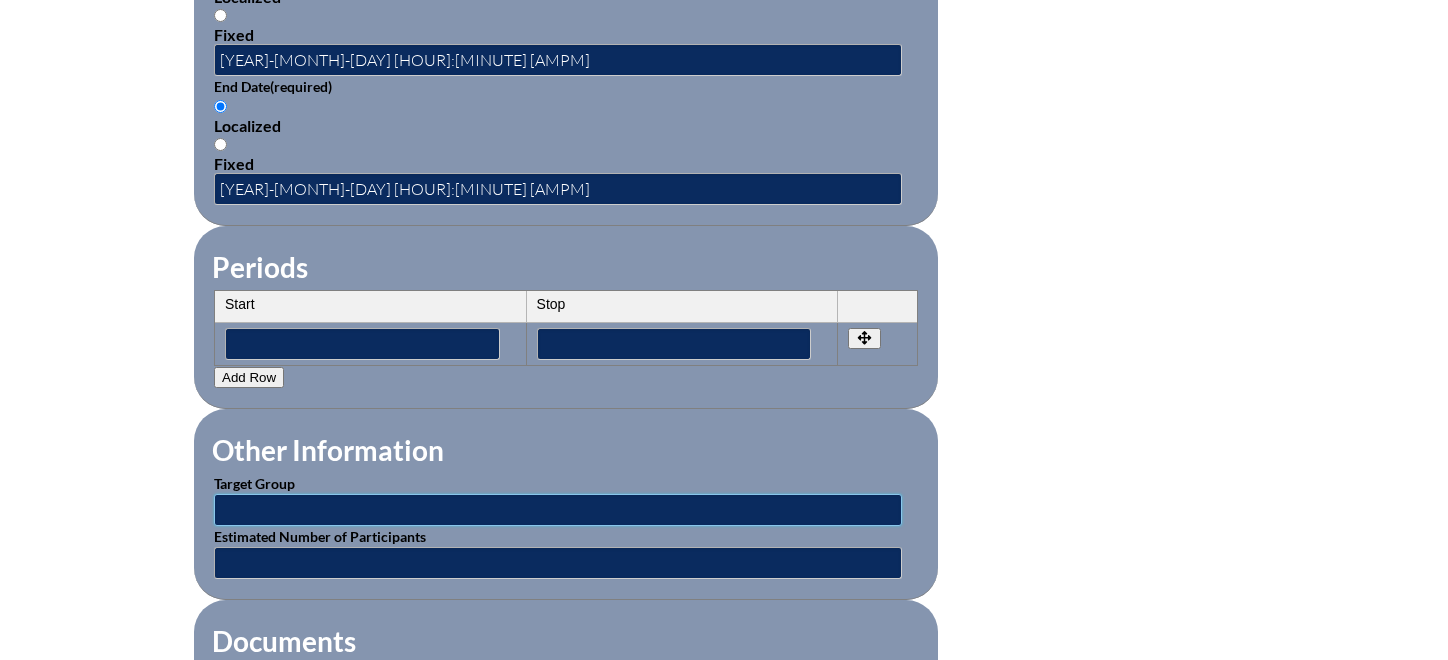 click at bounding box center (558, 510) 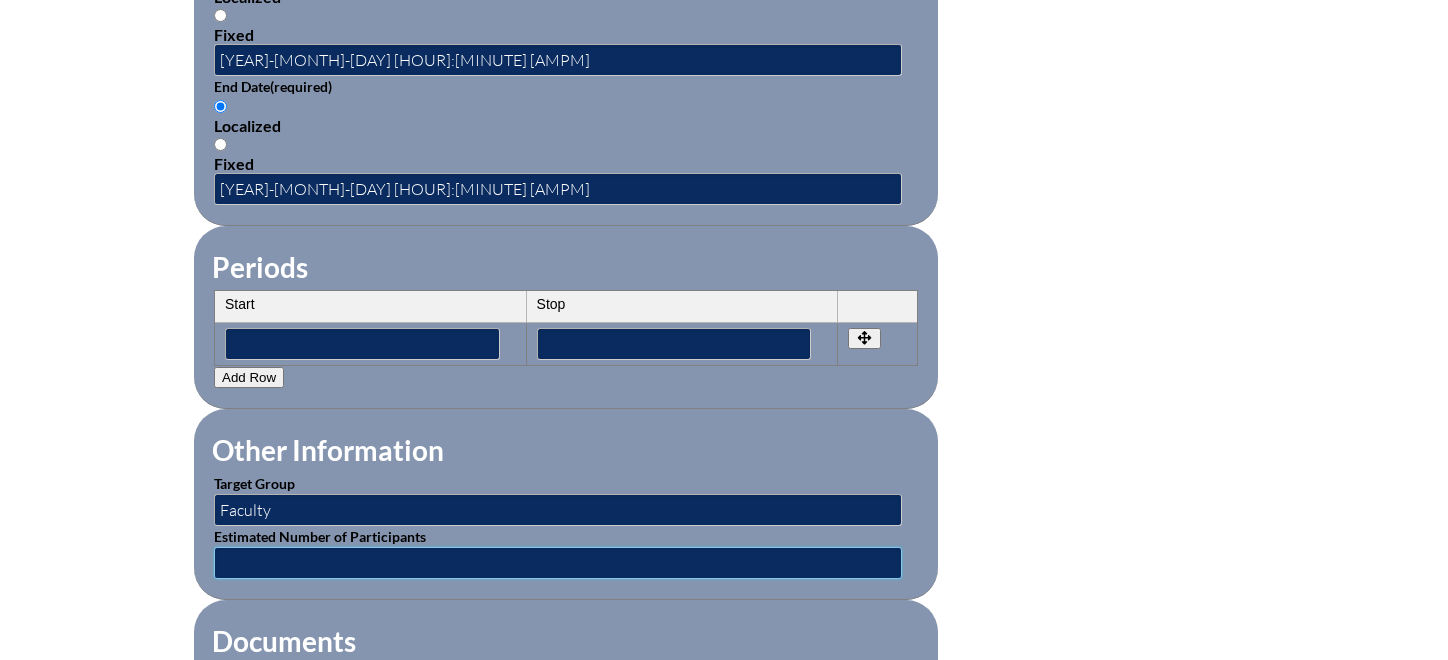 click at bounding box center (558, 563) 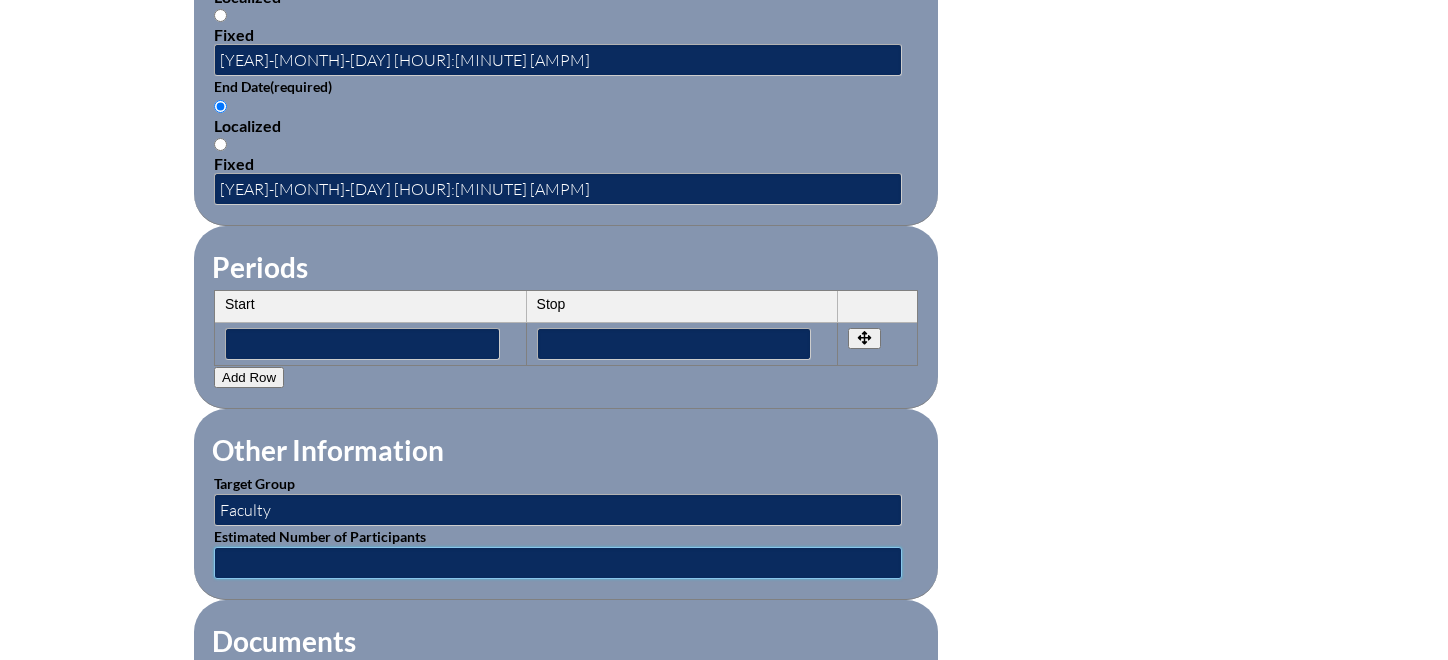 type on "1" 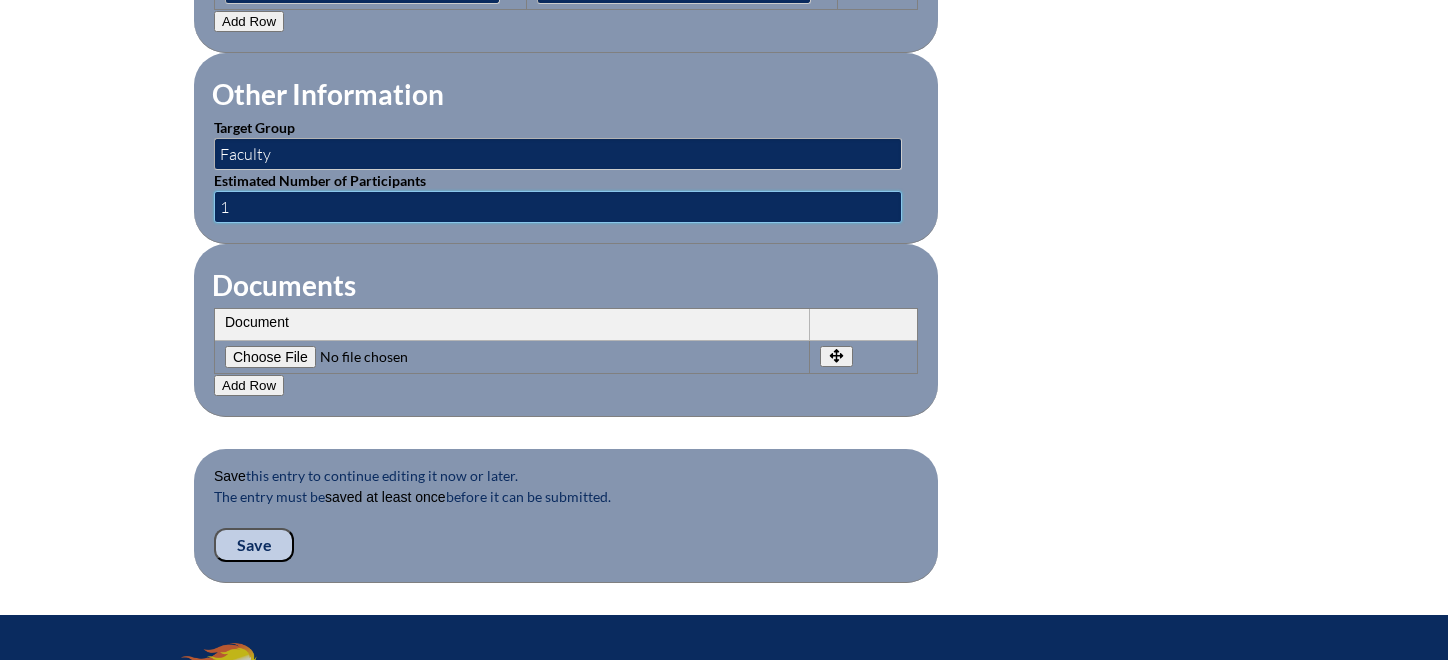 scroll, scrollTop: 1846, scrollLeft: 0, axis: vertical 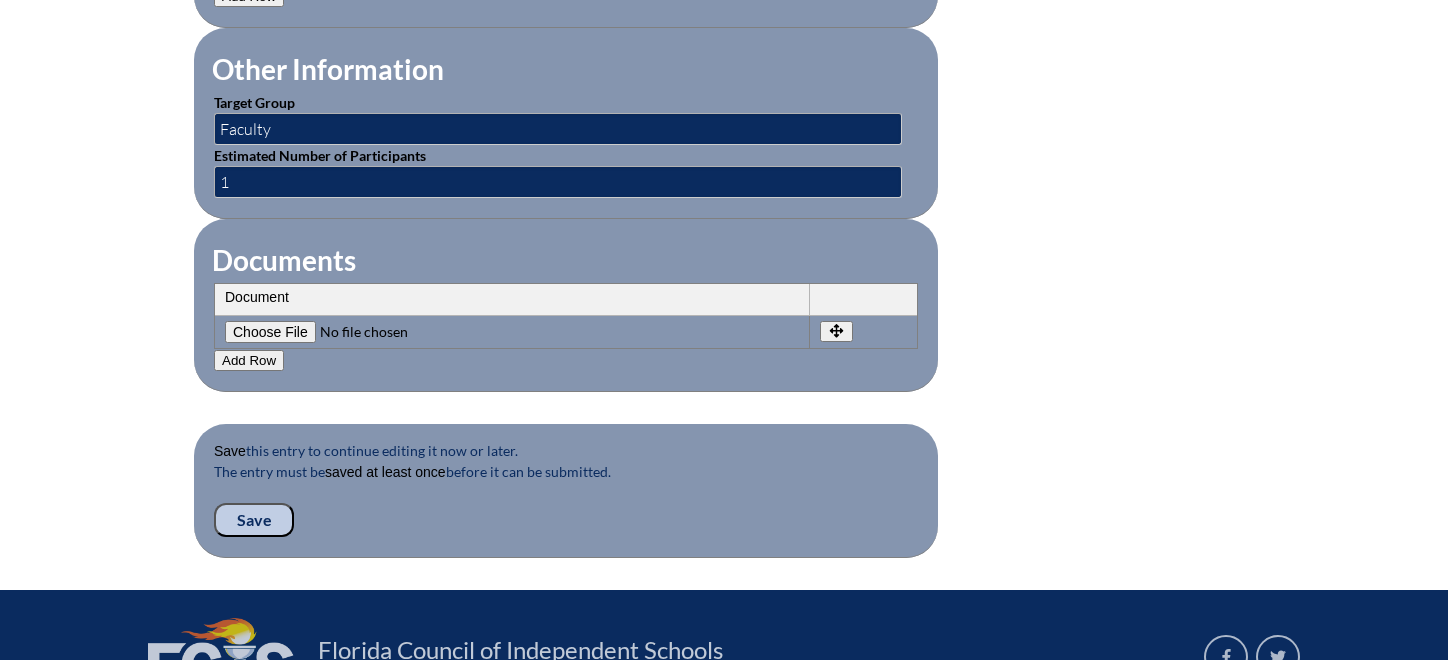 click on "Save" at bounding box center [254, 520] 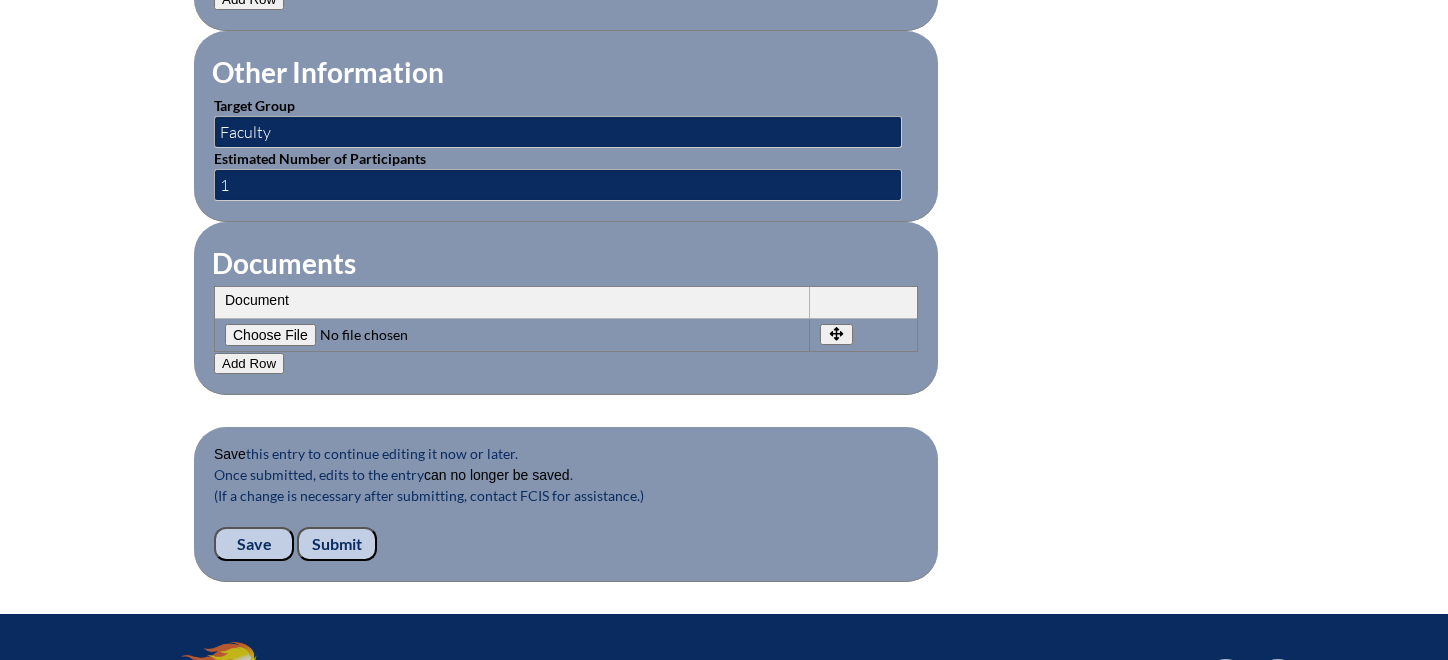scroll, scrollTop: 2108, scrollLeft: 0, axis: vertical 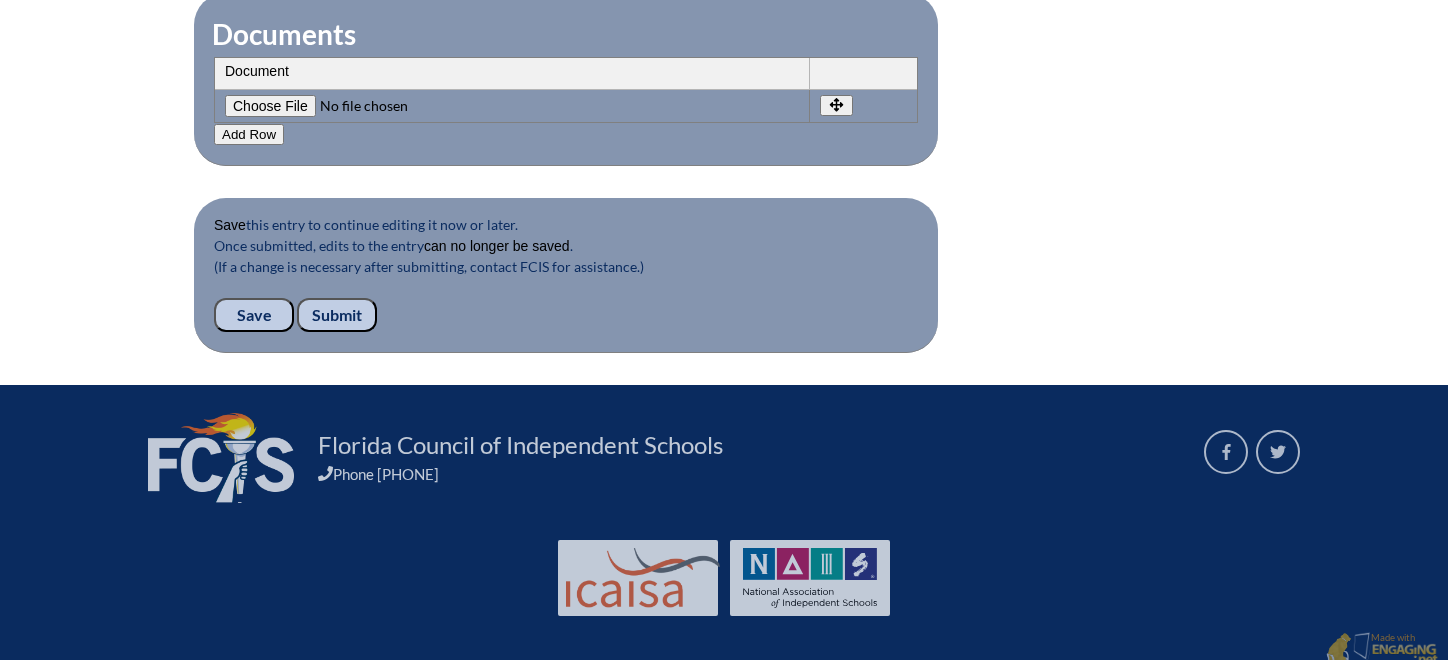 click on "Submit" at bounding box center [337, 315] 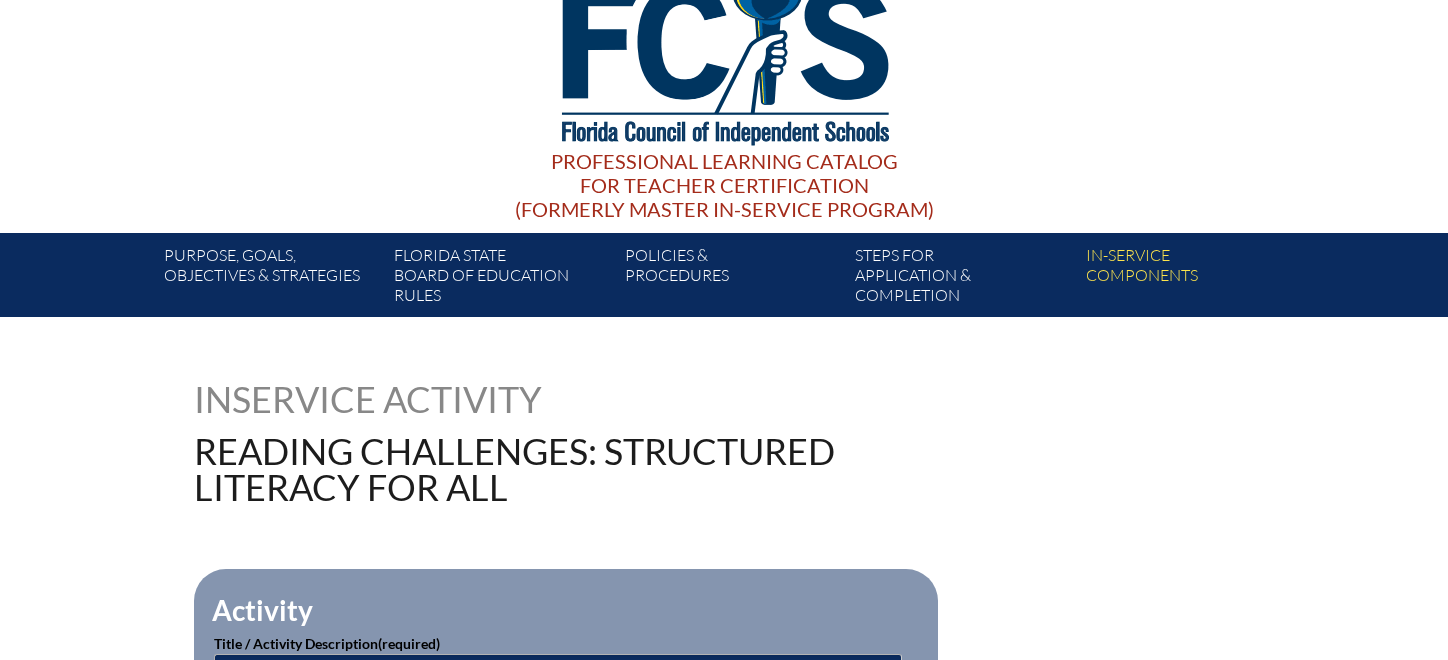 scroll, scrollTop: 0, scrollLeft: 0, axis: both 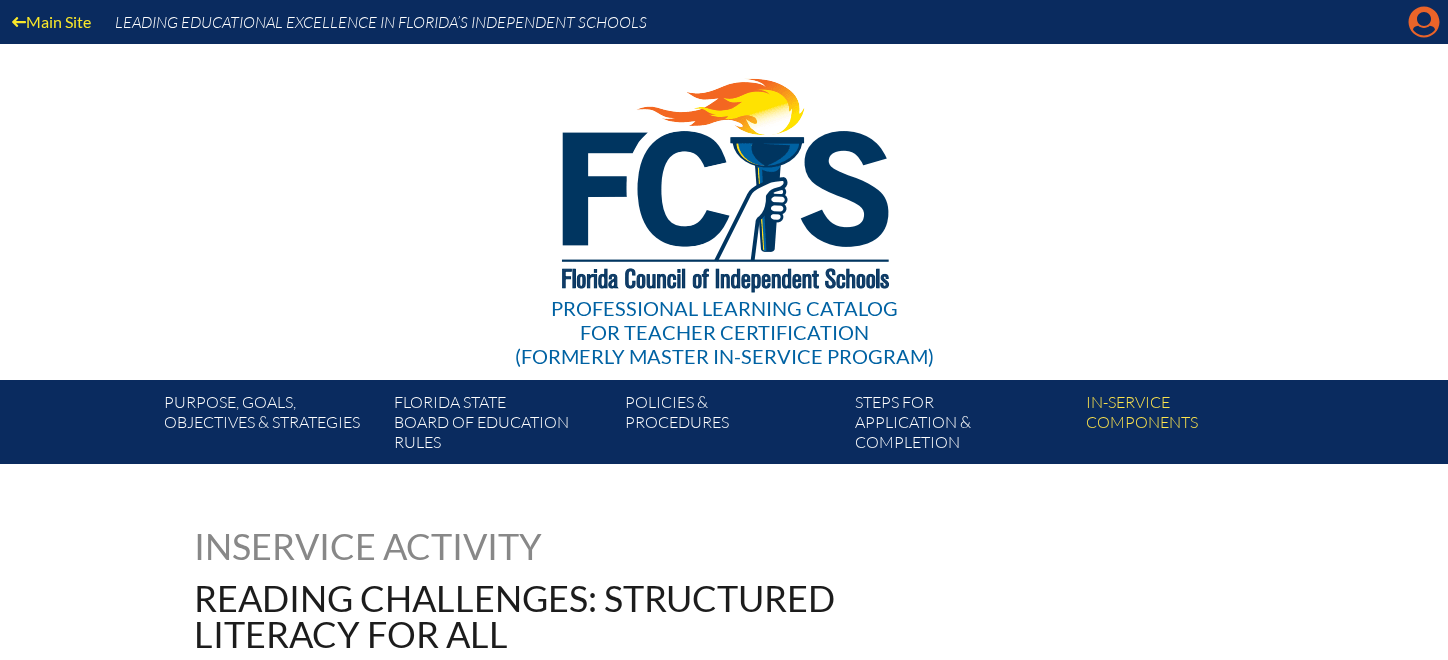 click on "Manage account" 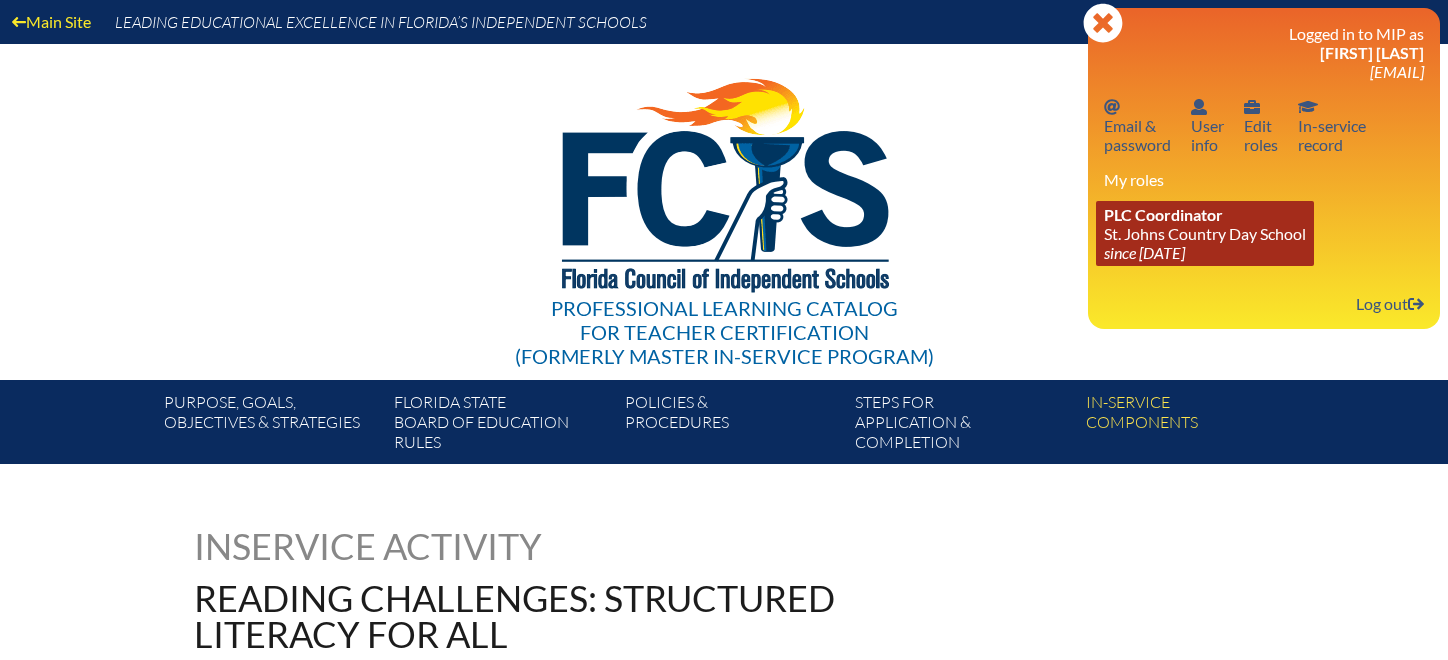 click on "PLC Coordinator
St. Johns Country Day School
since 2022 Aug 3" at bounding box center [1205, 233] 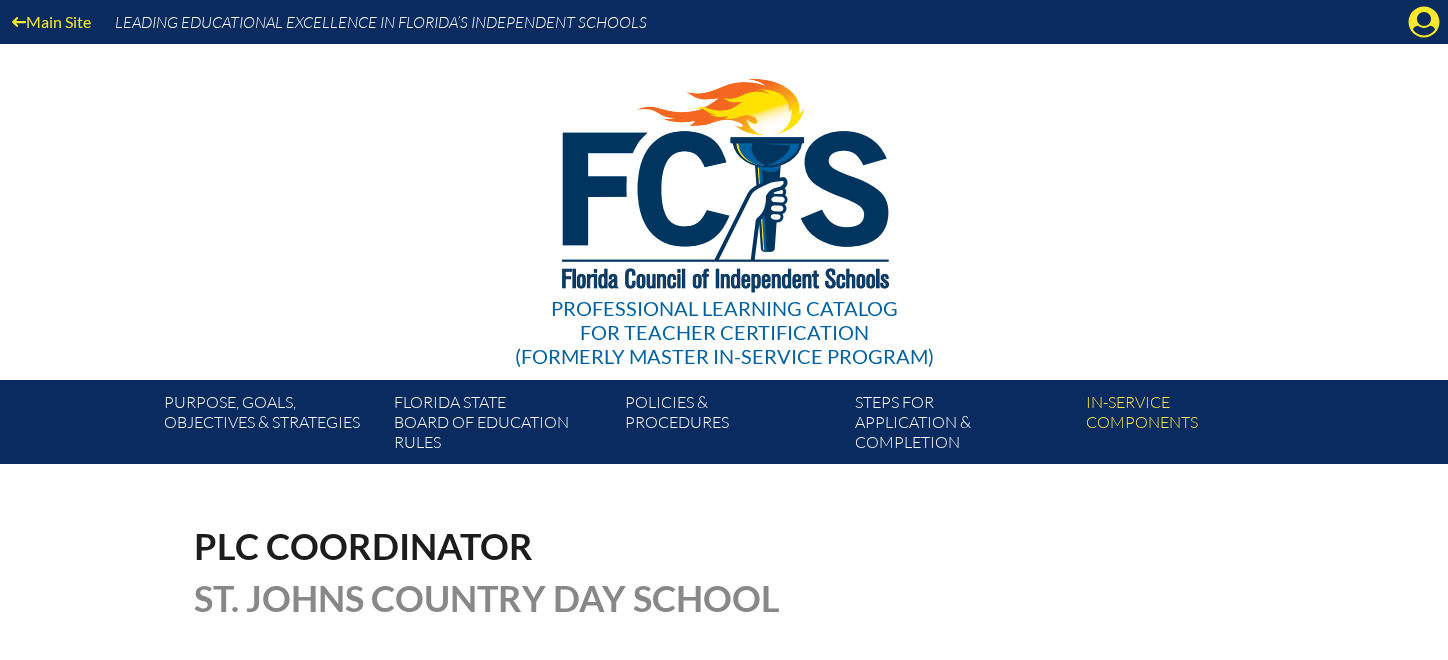 scroll, scrollTop: 0, scrollLeft: 0, axis: both 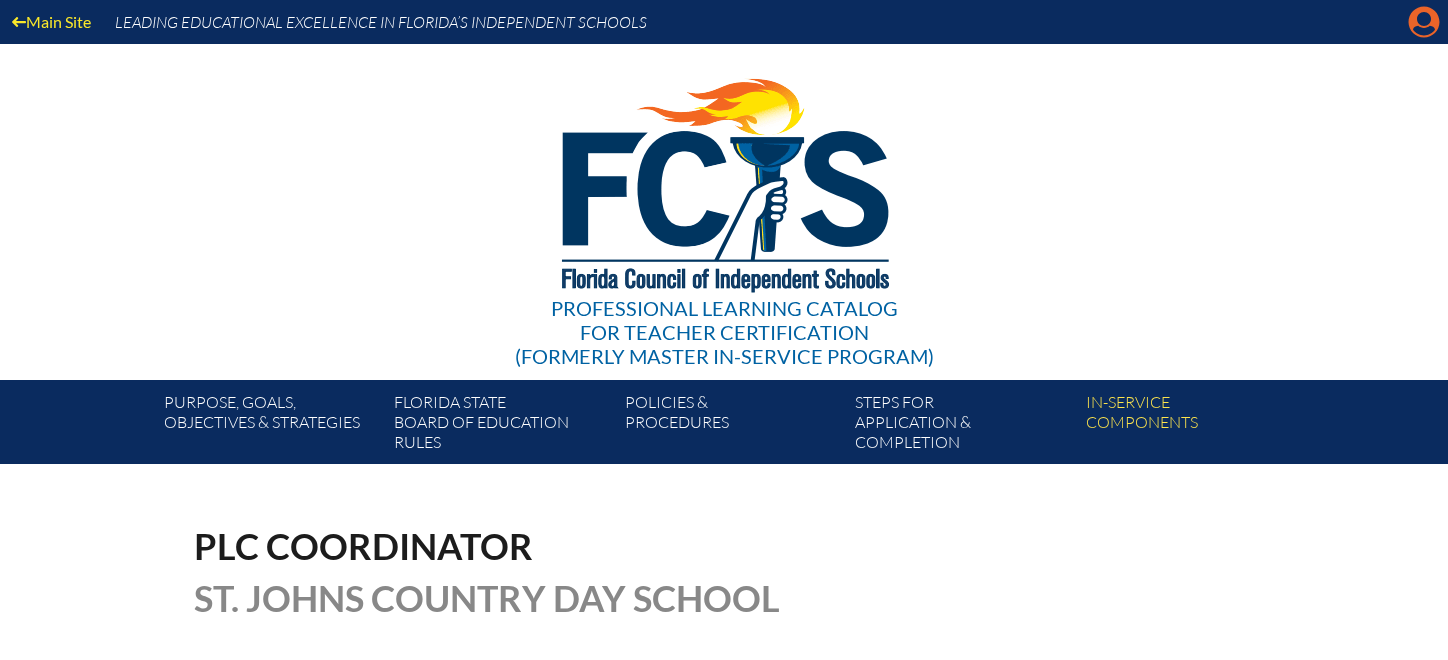 click 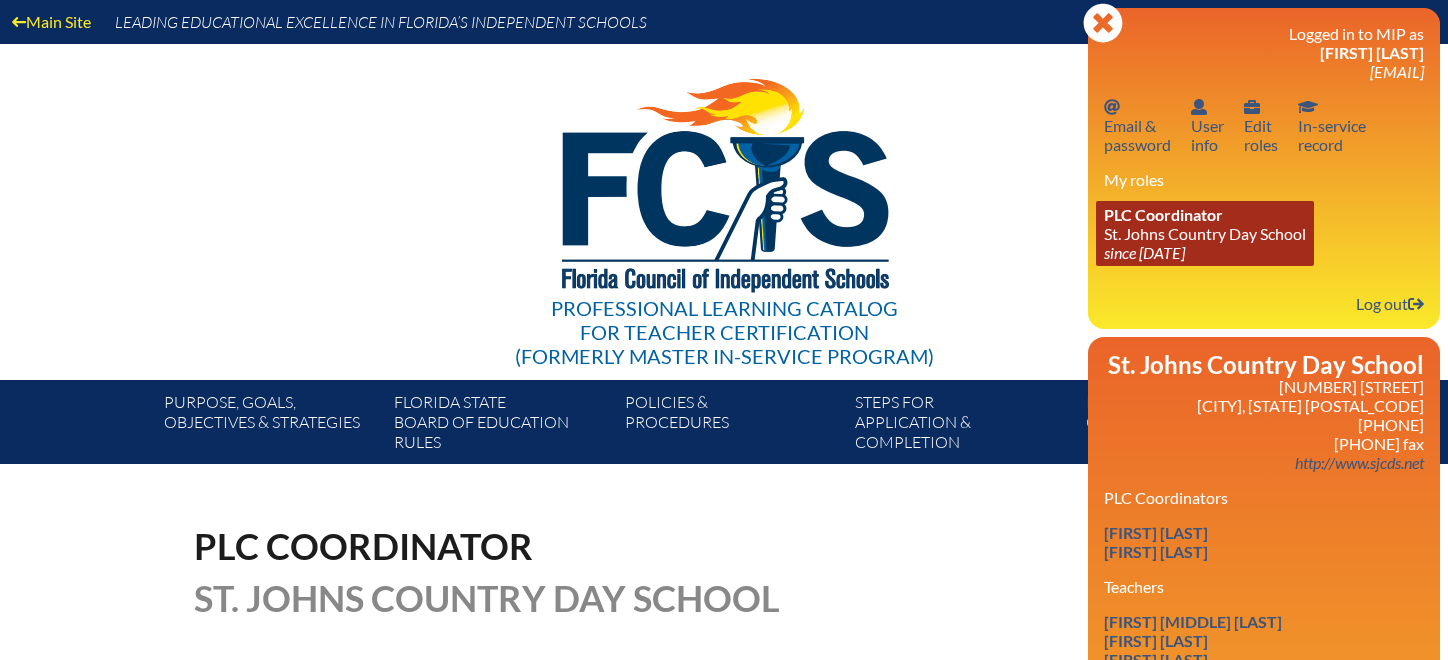 click on "PLC Coordinator
St. Johns Country Day School
since 2022 Aug 3" at bounding box center (1205, 233) 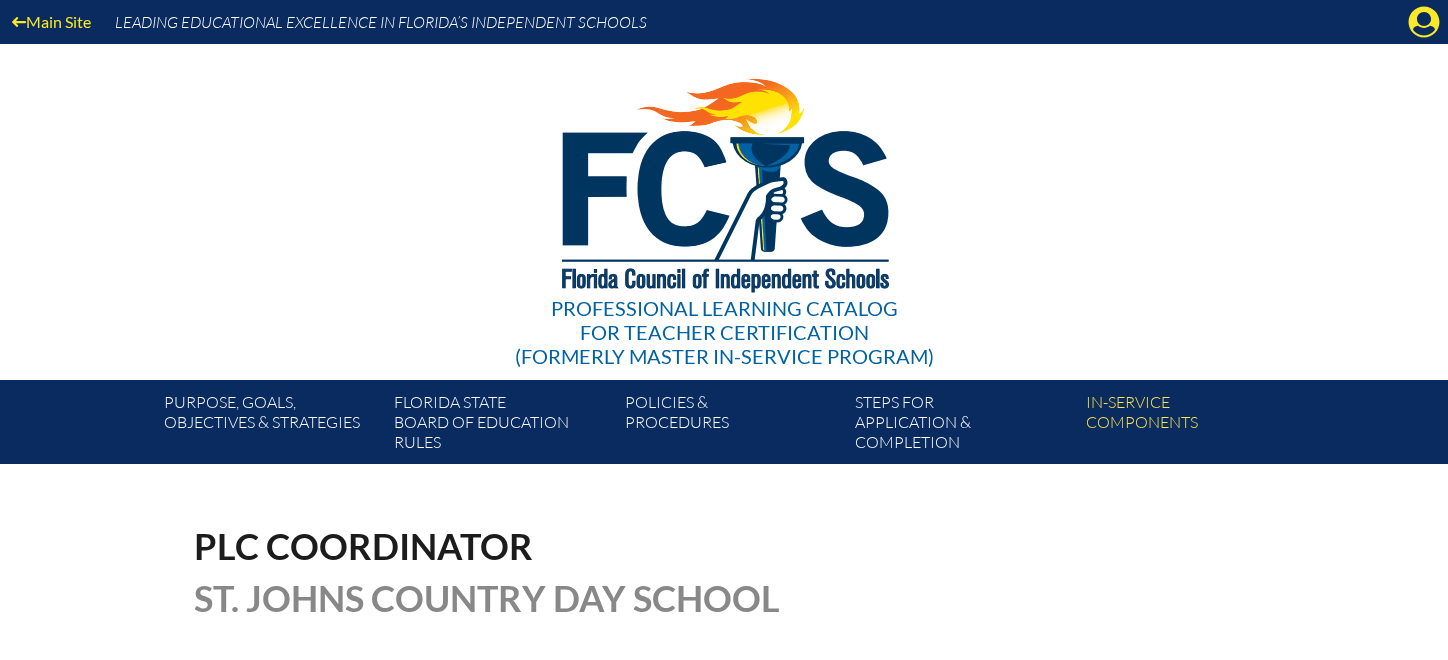 scroll, scrollTop: 0, scrollLeft: 0, axis: both 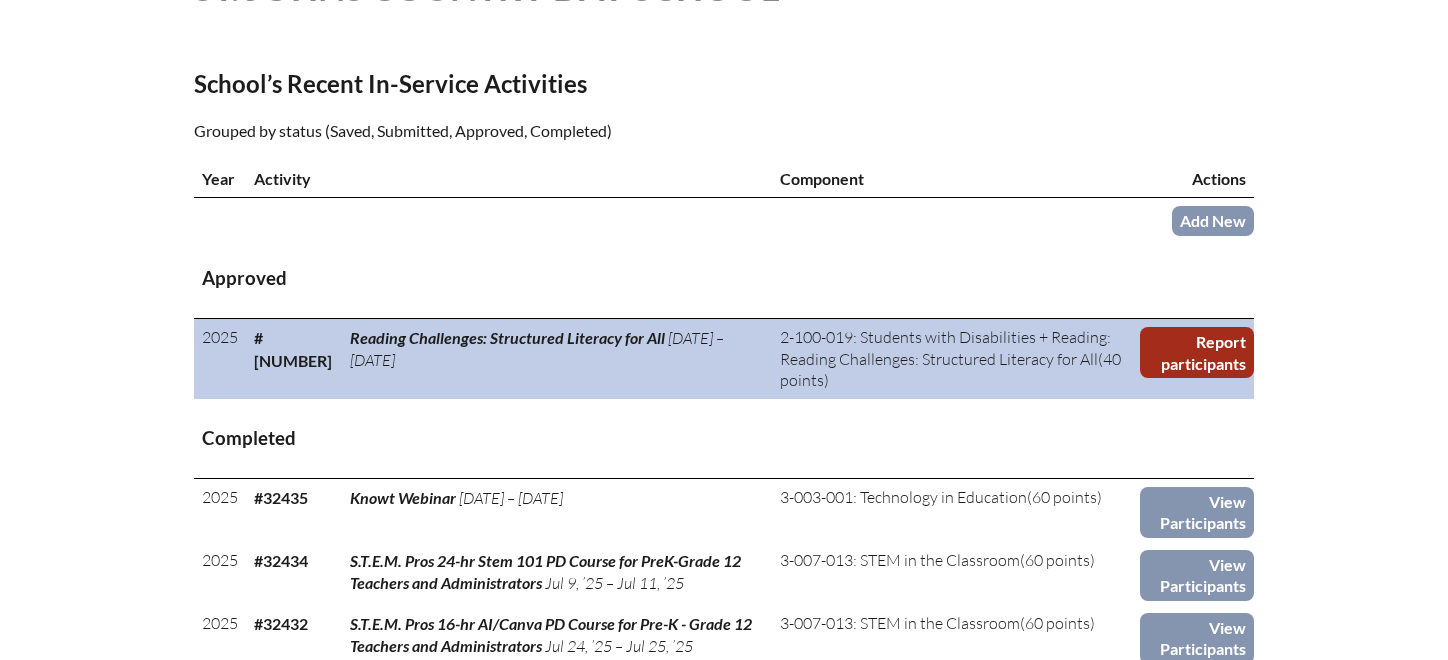click on "Report participants" at bounding box center [1197, 352] 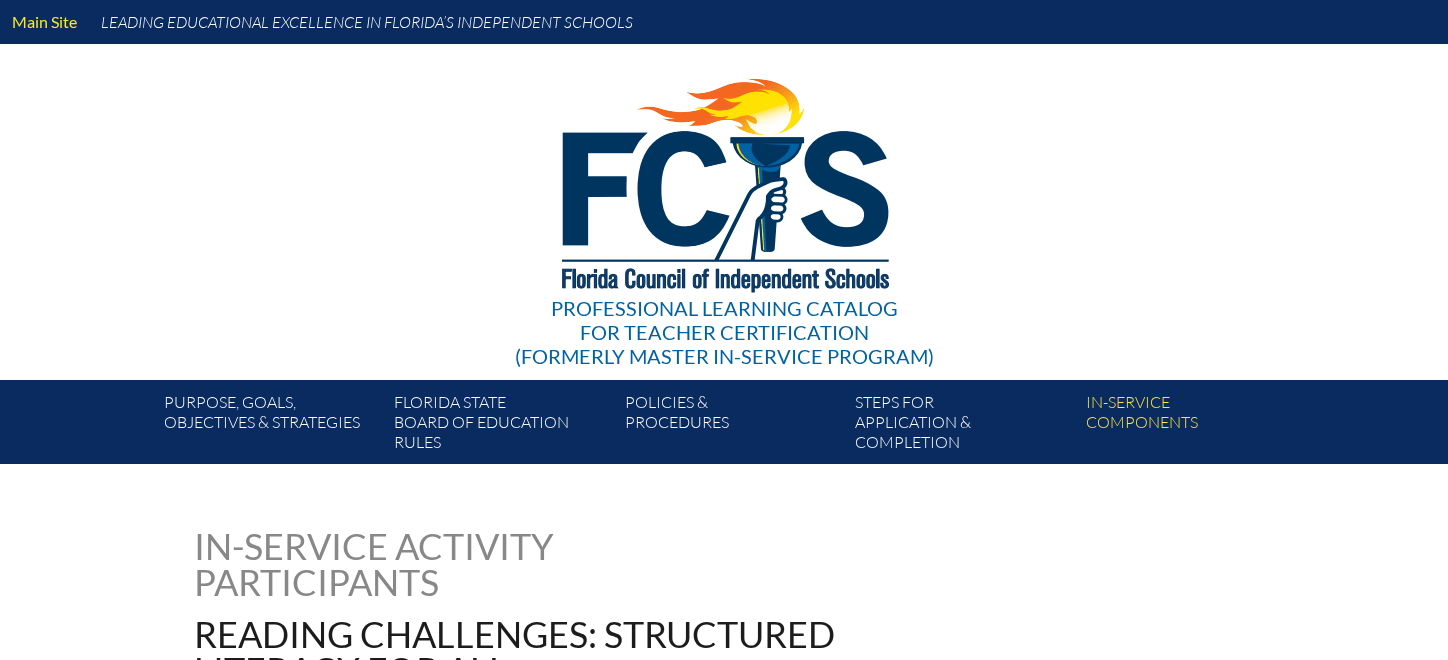 scroll, scrollTop: 0, scrollLeft: 0, axis: both 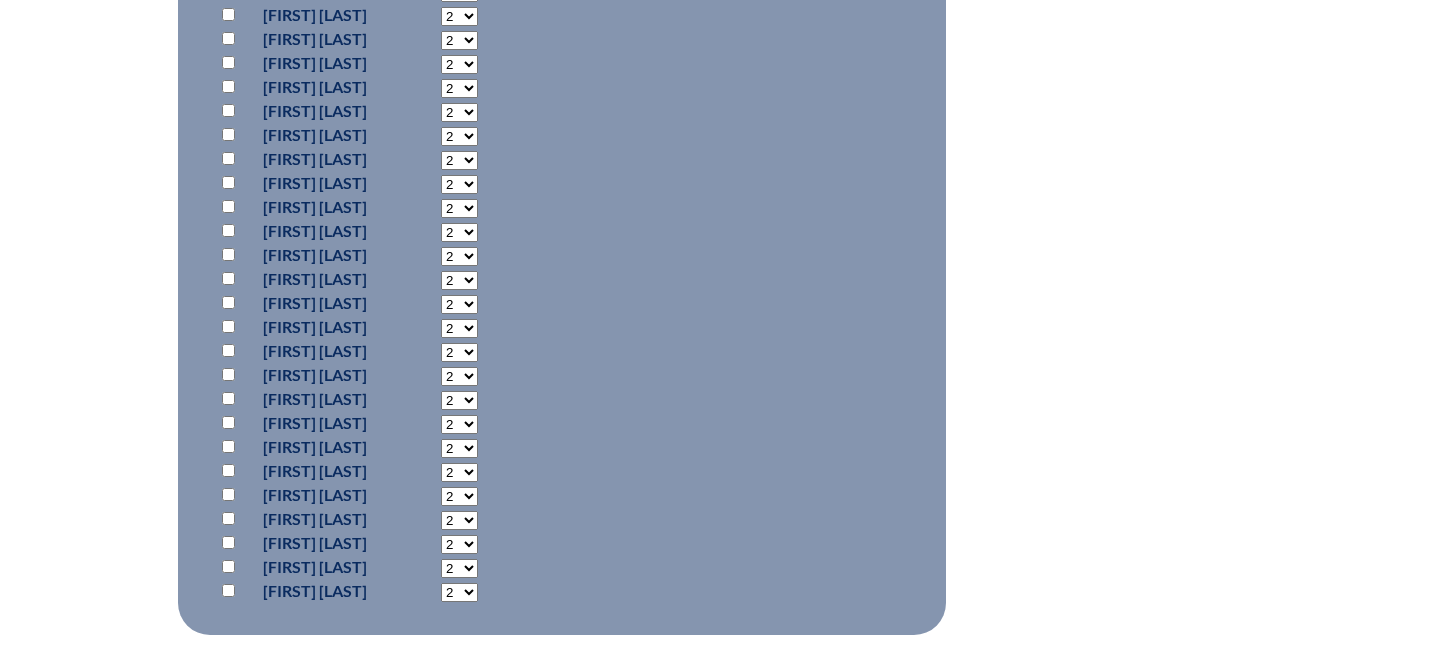 click at bounding box center (228, 422) 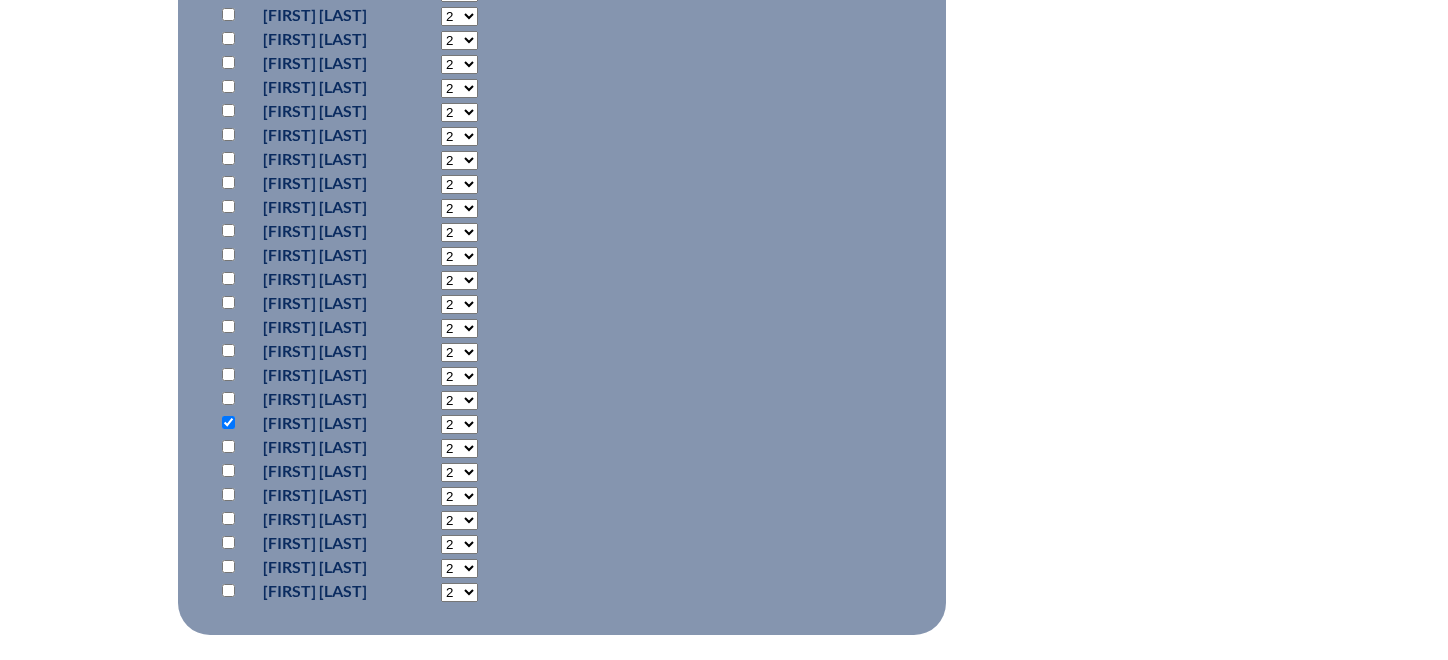 click on "2
3
4
5
6
7
8 9 10 11 12 13 14 15 16 17 18 19 20 21 22 23" at bounding box center (459, -224) 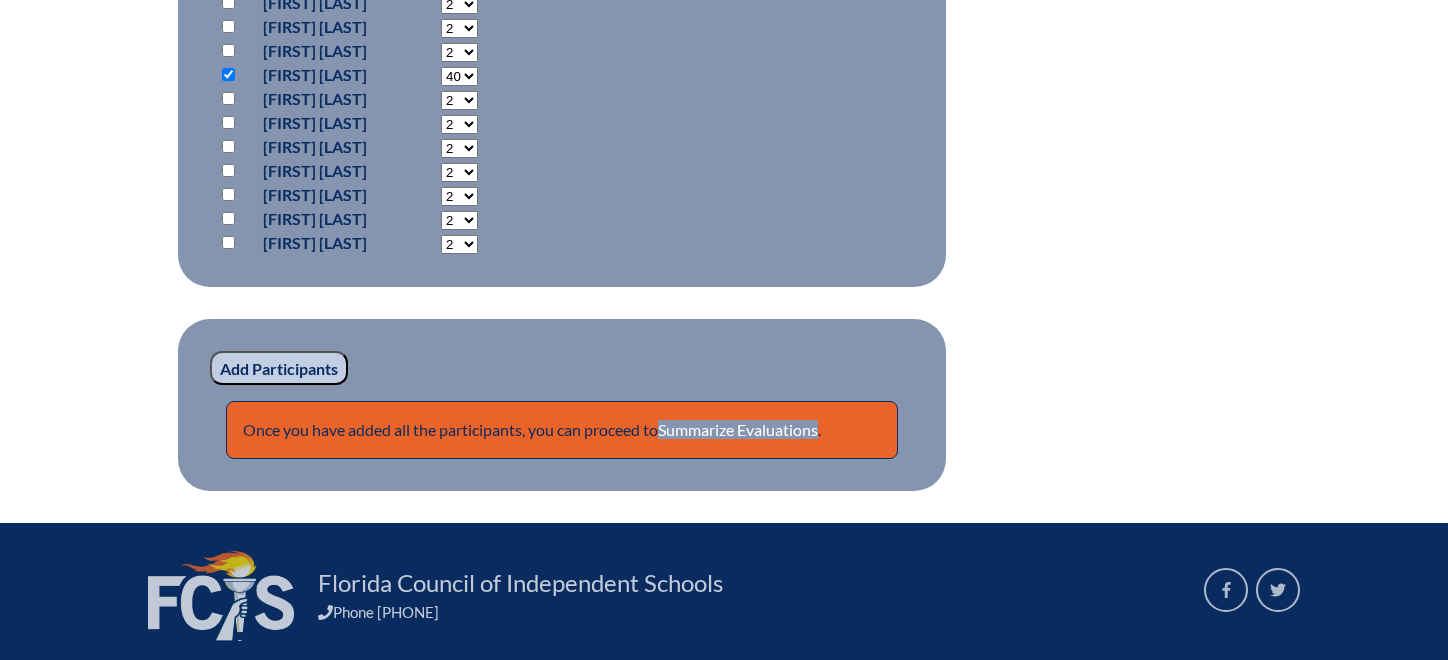 scroll, scrollTop: 1690, scrollLeft: 0, axis: vertical 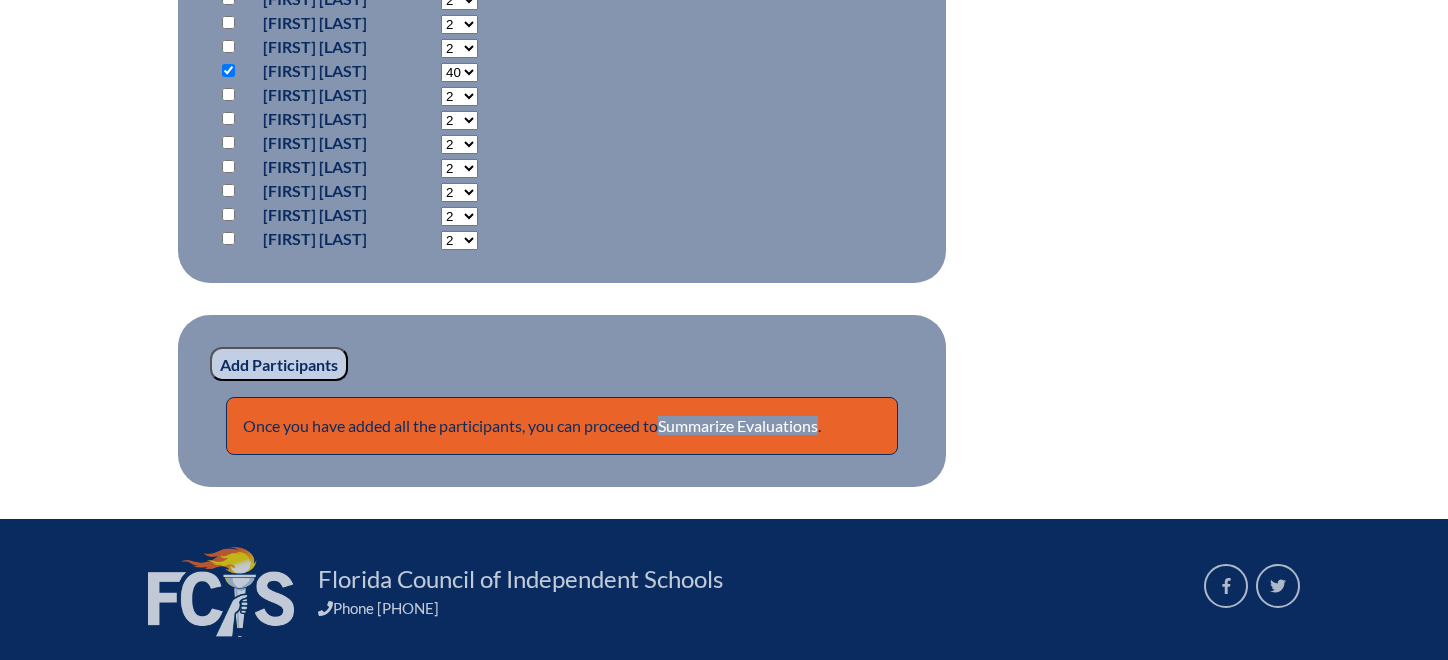 click on "Add Participants" at bounding box center (279, 364) 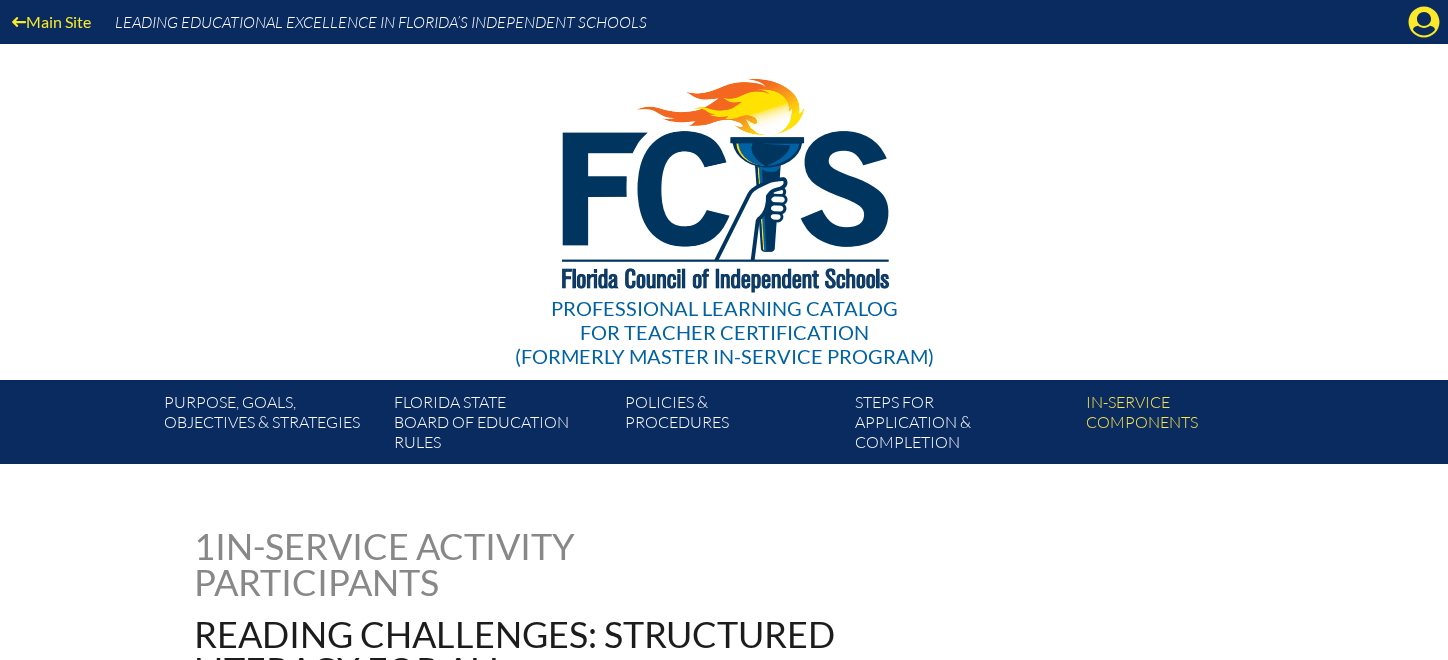 scroll, scrollTop: 1800, scrollLeft: 0, axis: vertical 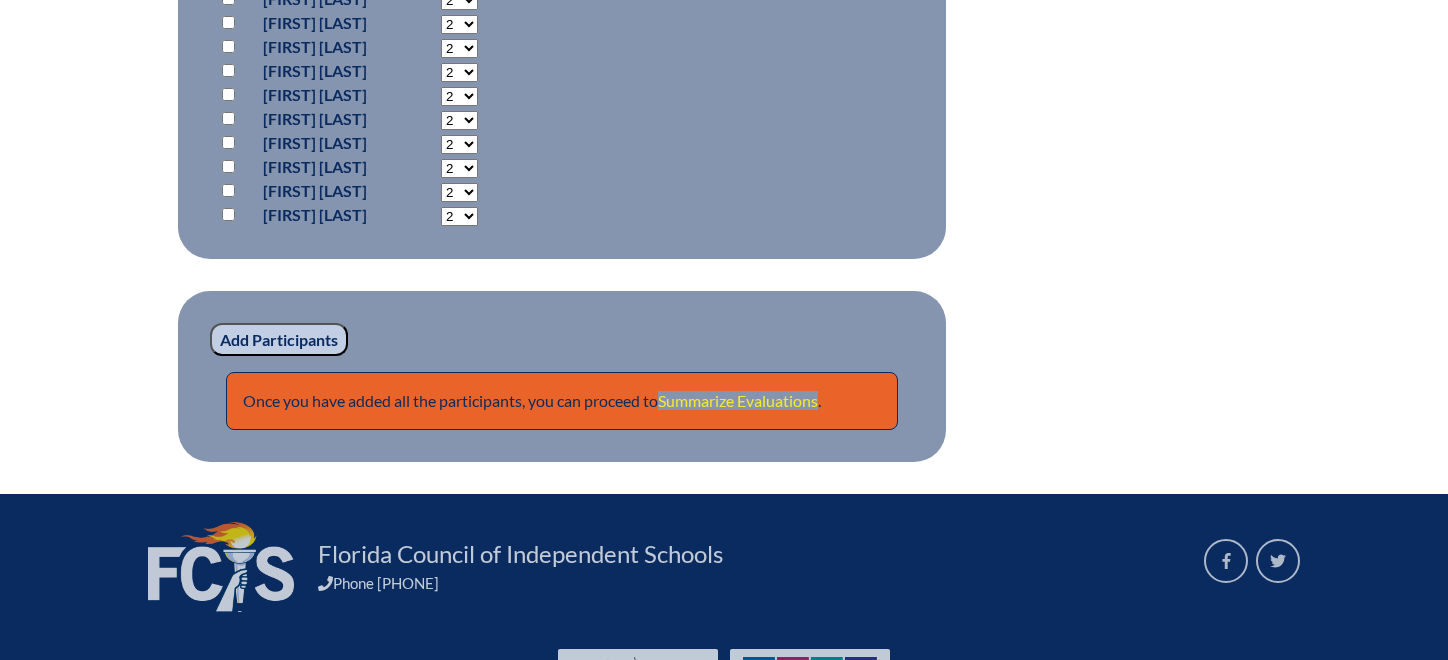 click on "Summarize Evaluations" at bounding box center [738, 400] 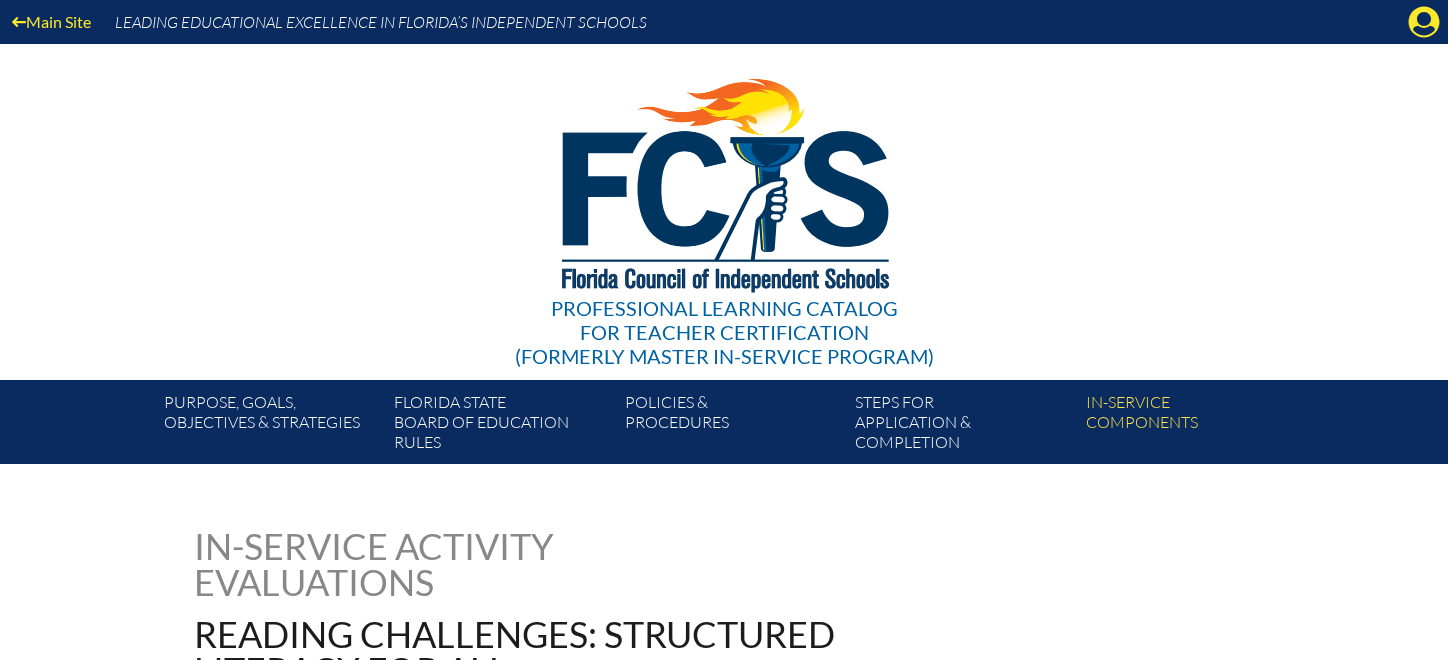 scroll, scrollTop: 0, scrollLeft: 0, axis: both 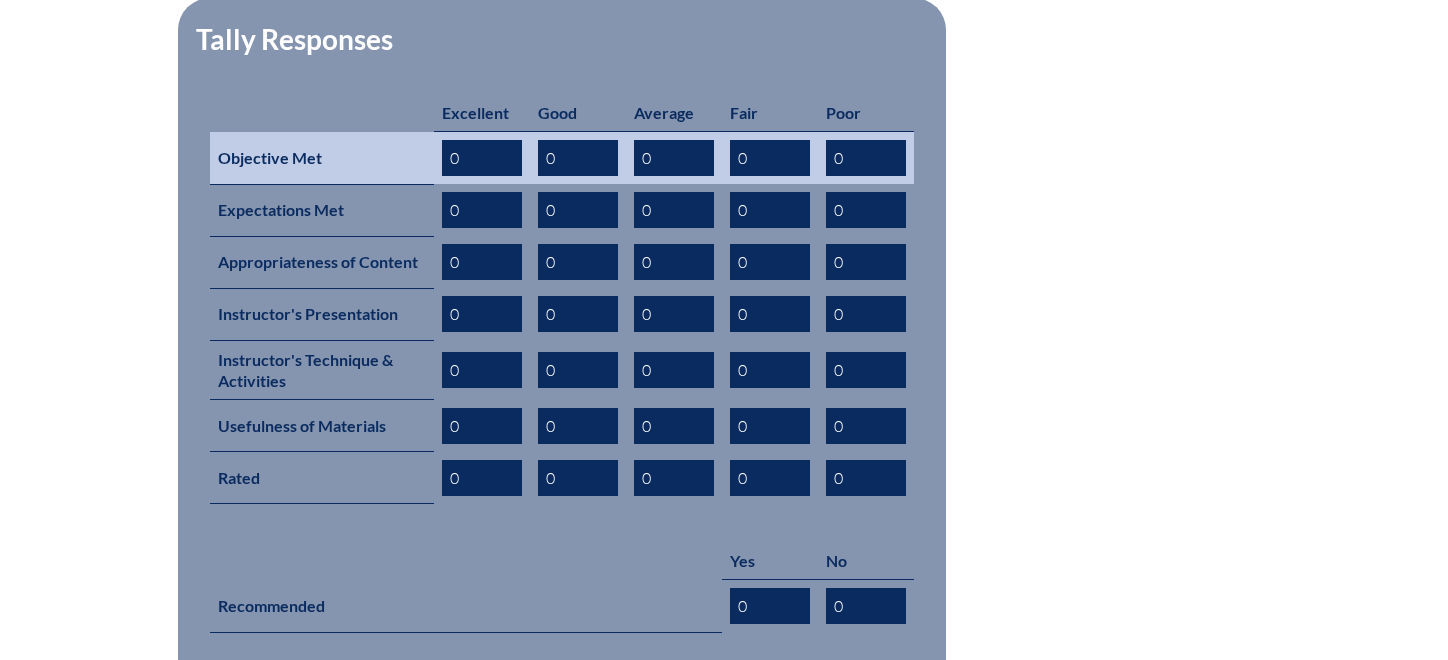 click on "0" at bounding box center (578, 158) 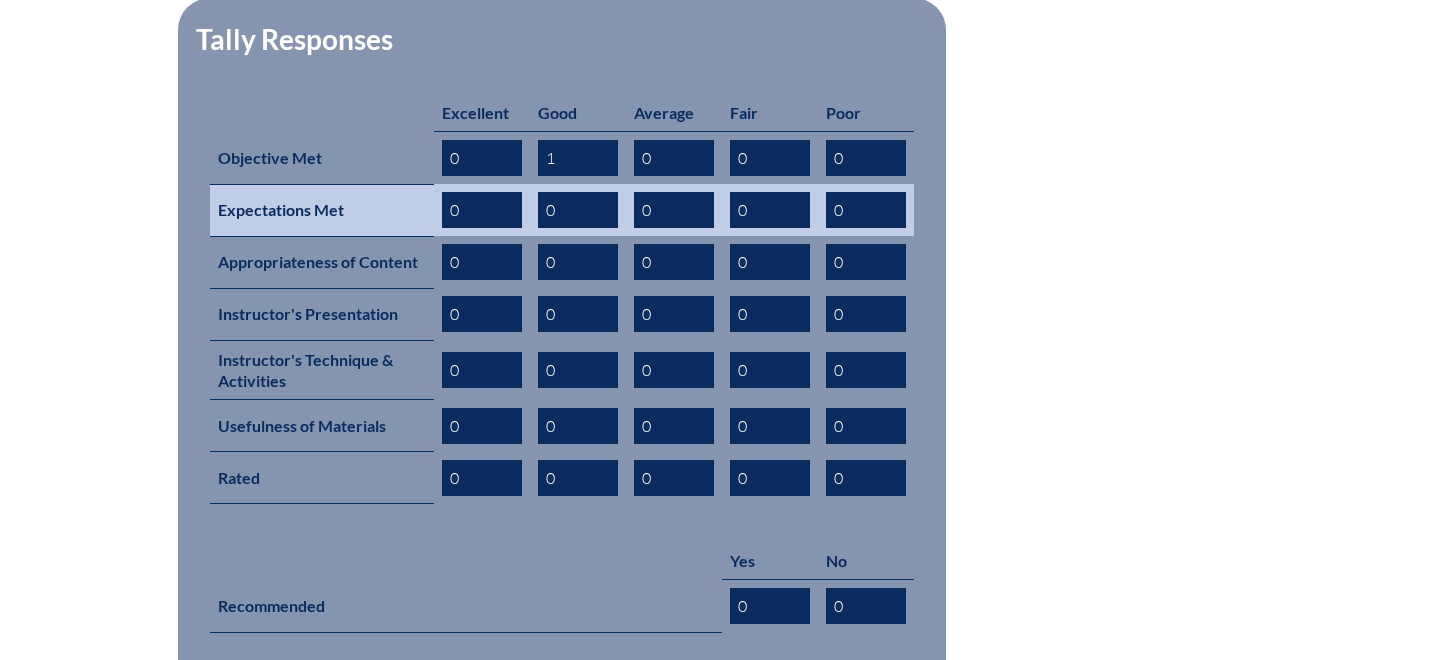 type on "1" 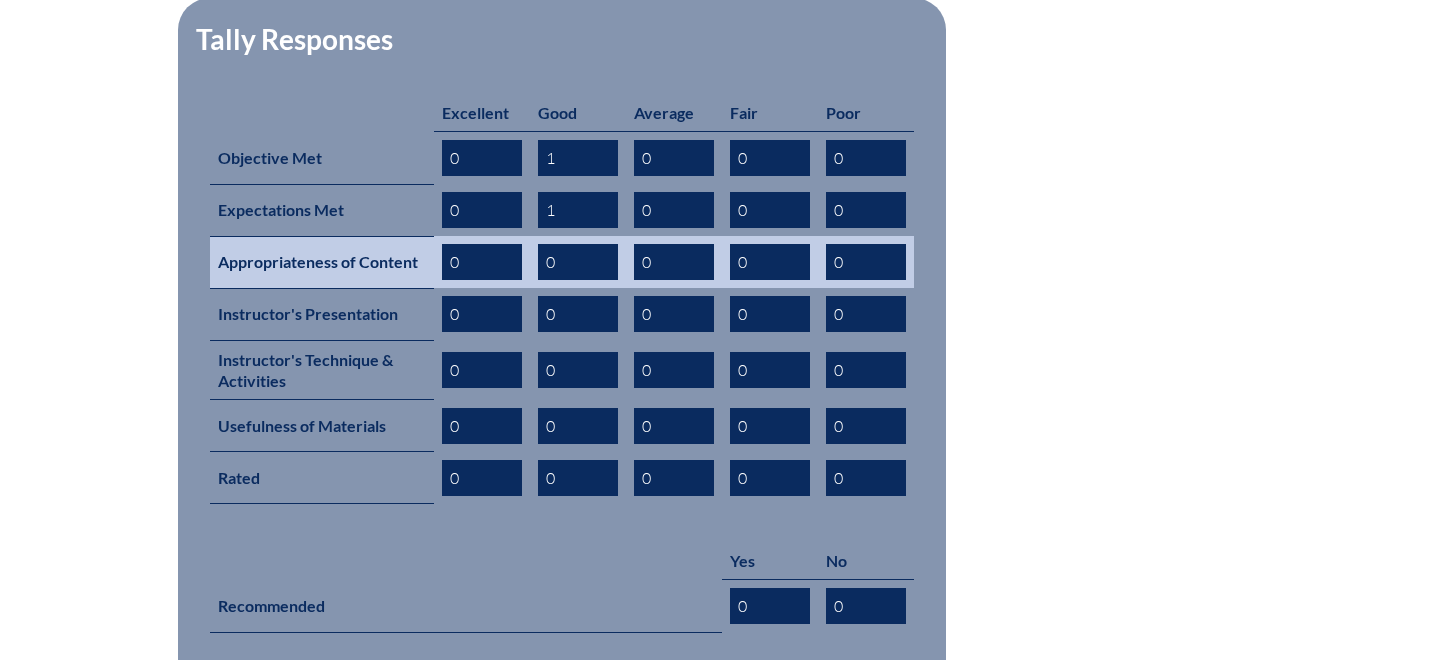 type on "1" 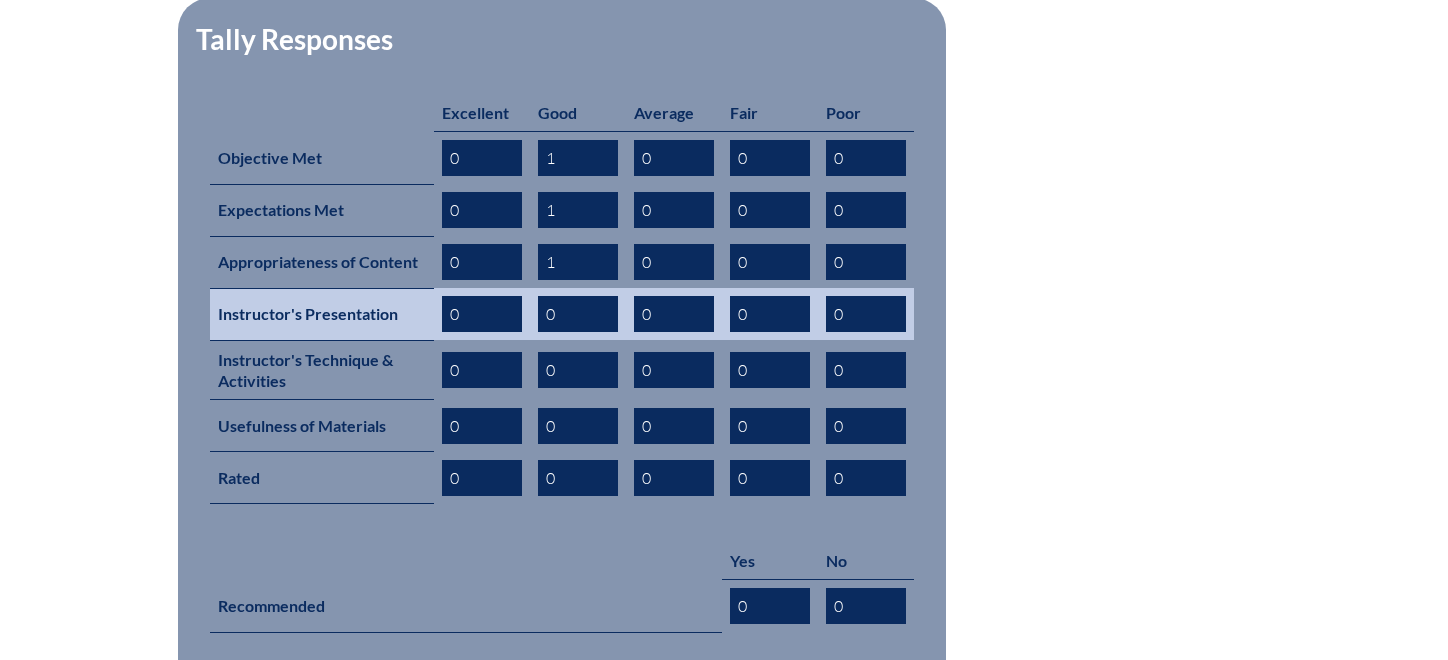 type on "1" 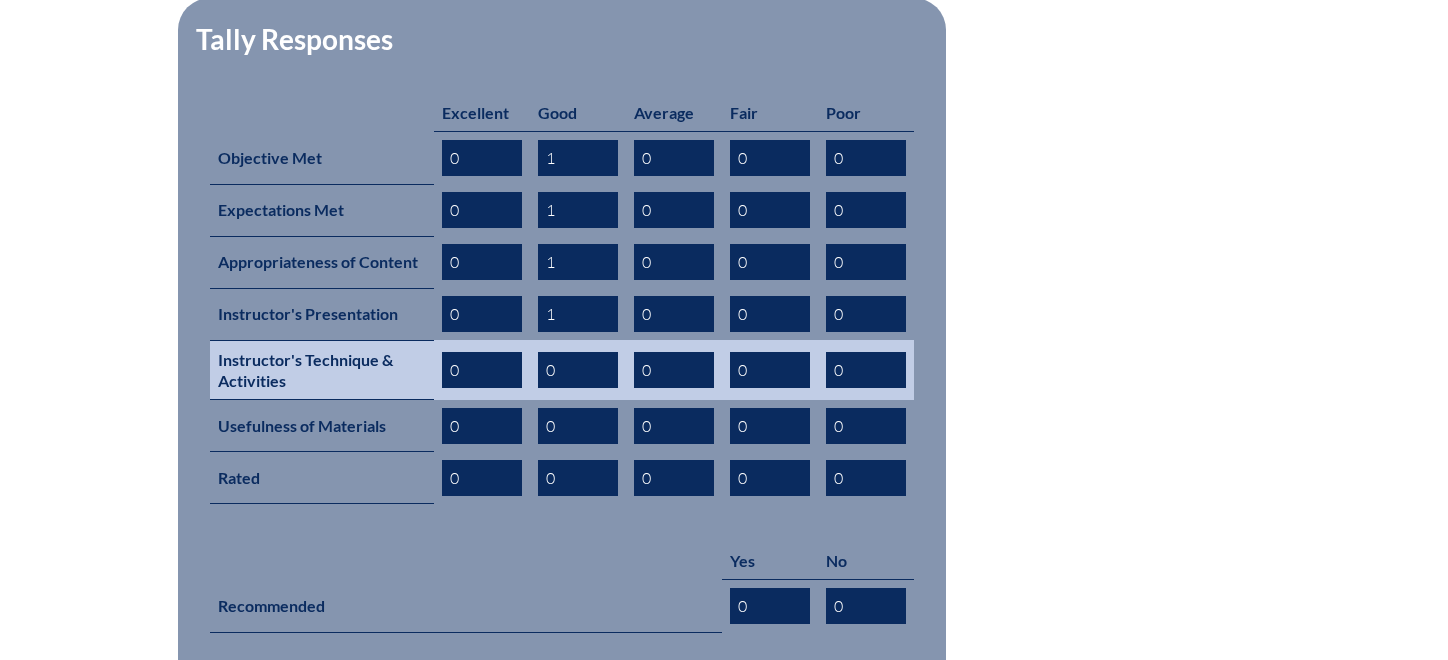 type on "1" 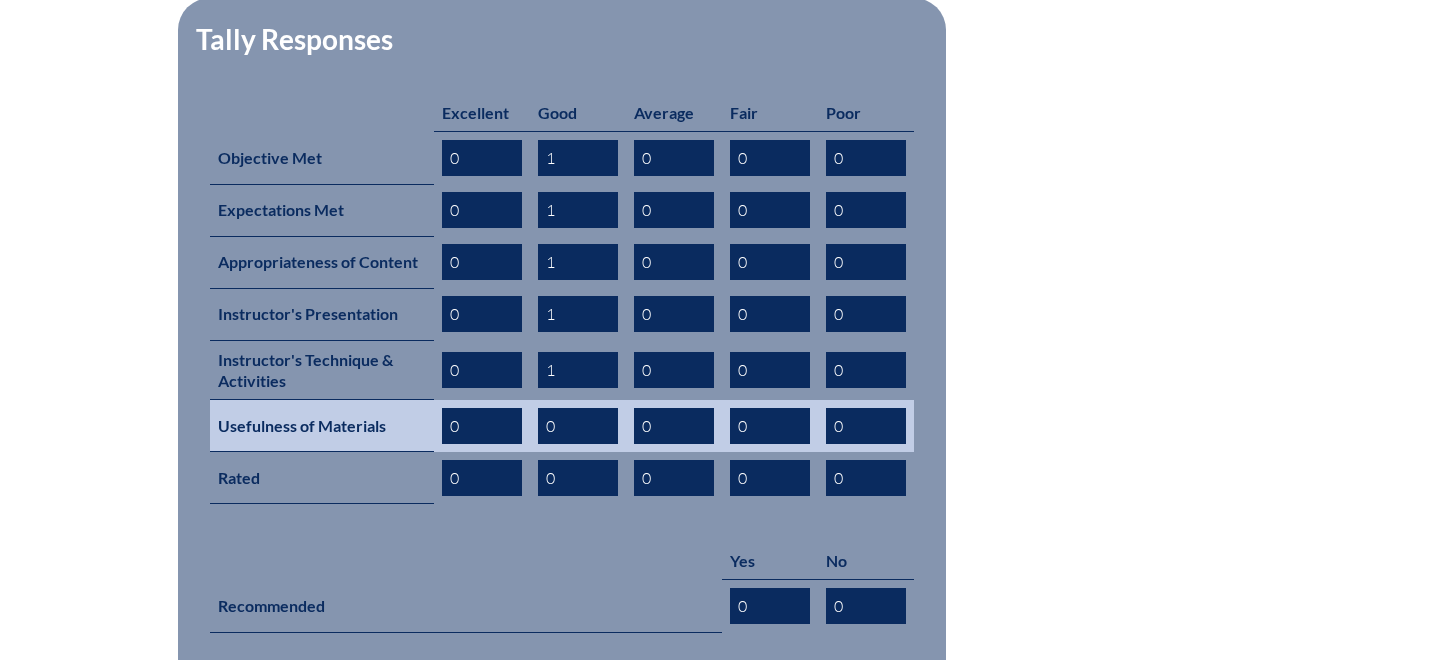 type on "1" 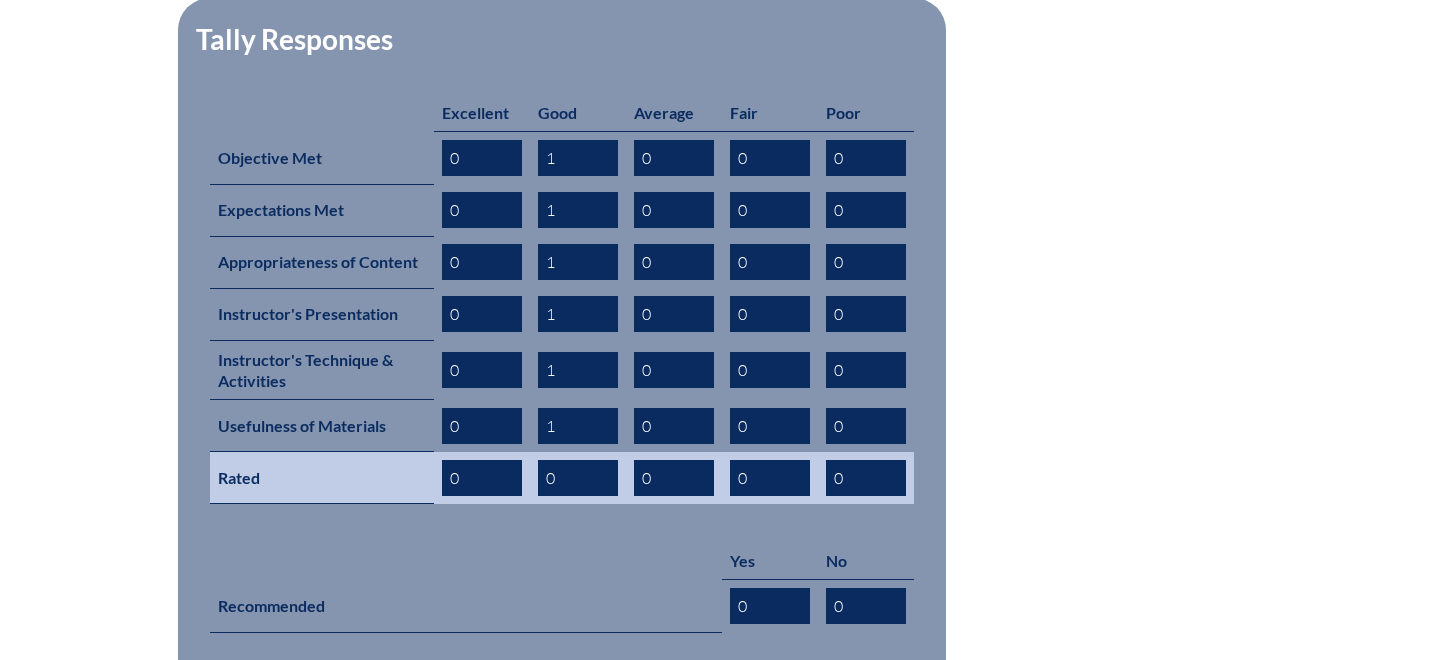 type on "1" 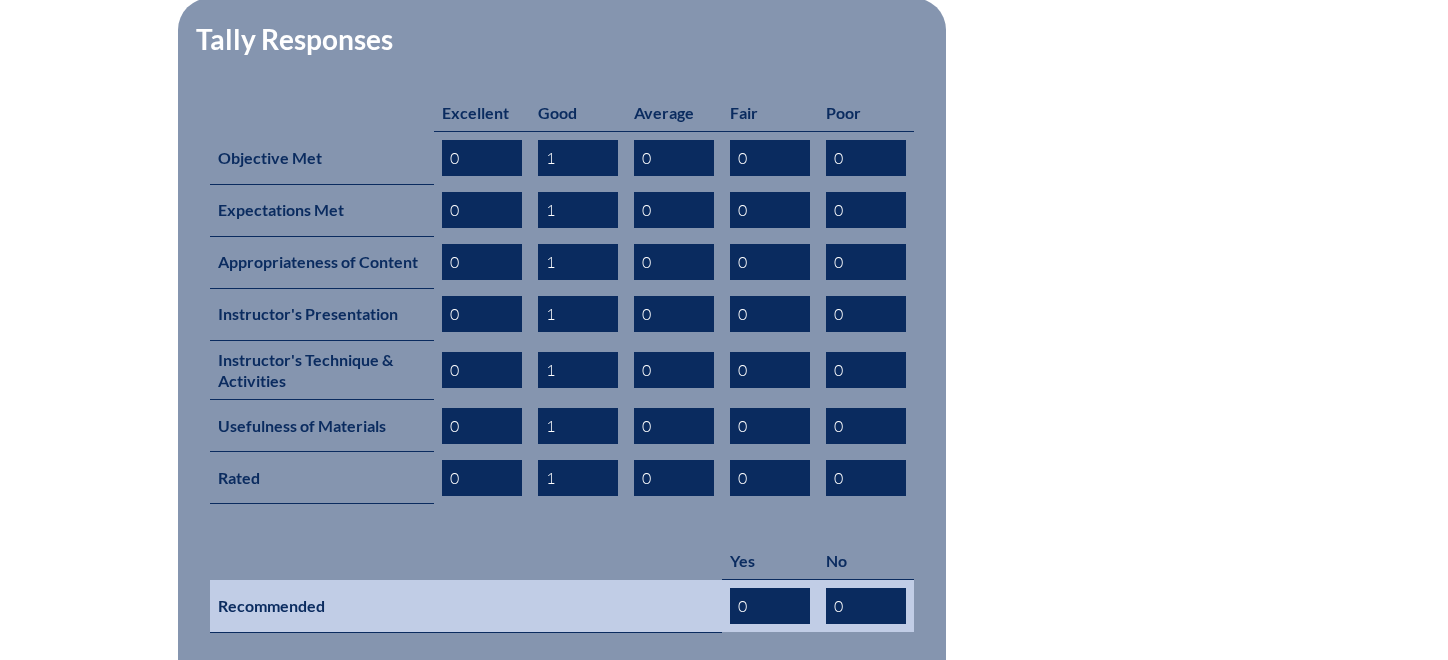 type on "1" 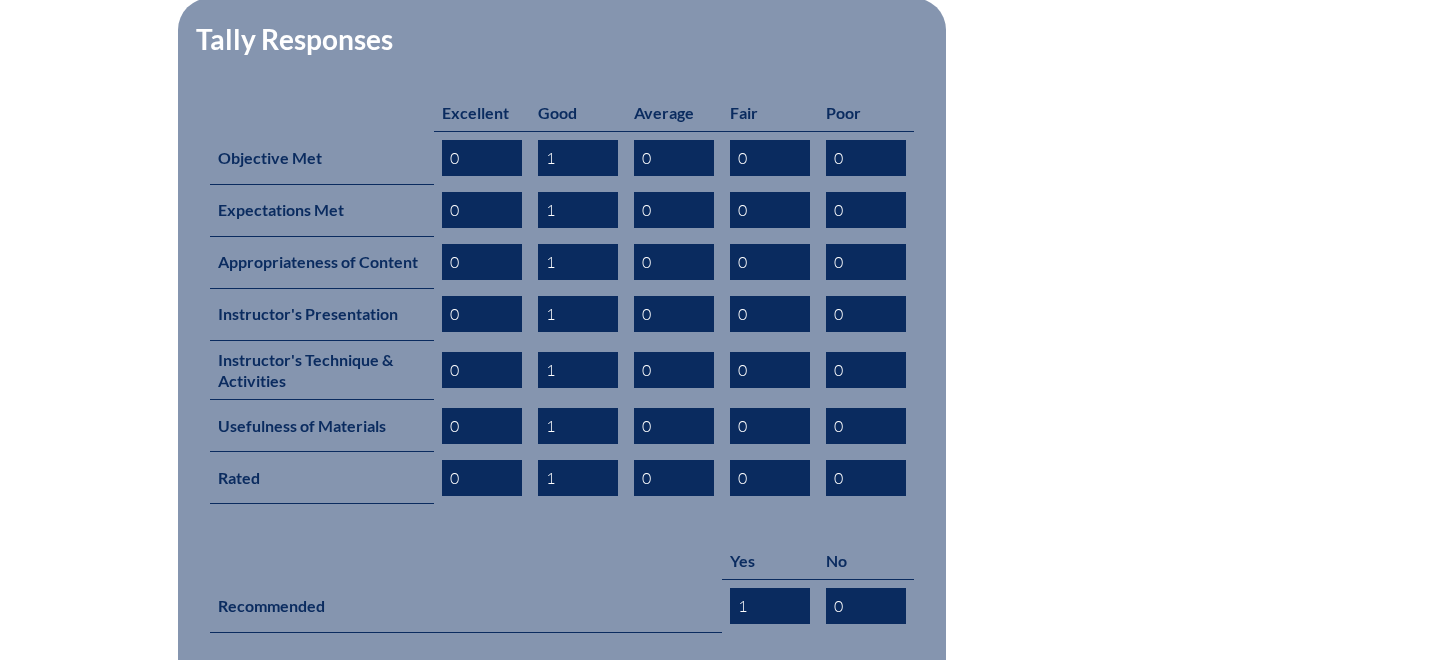 type on "1" 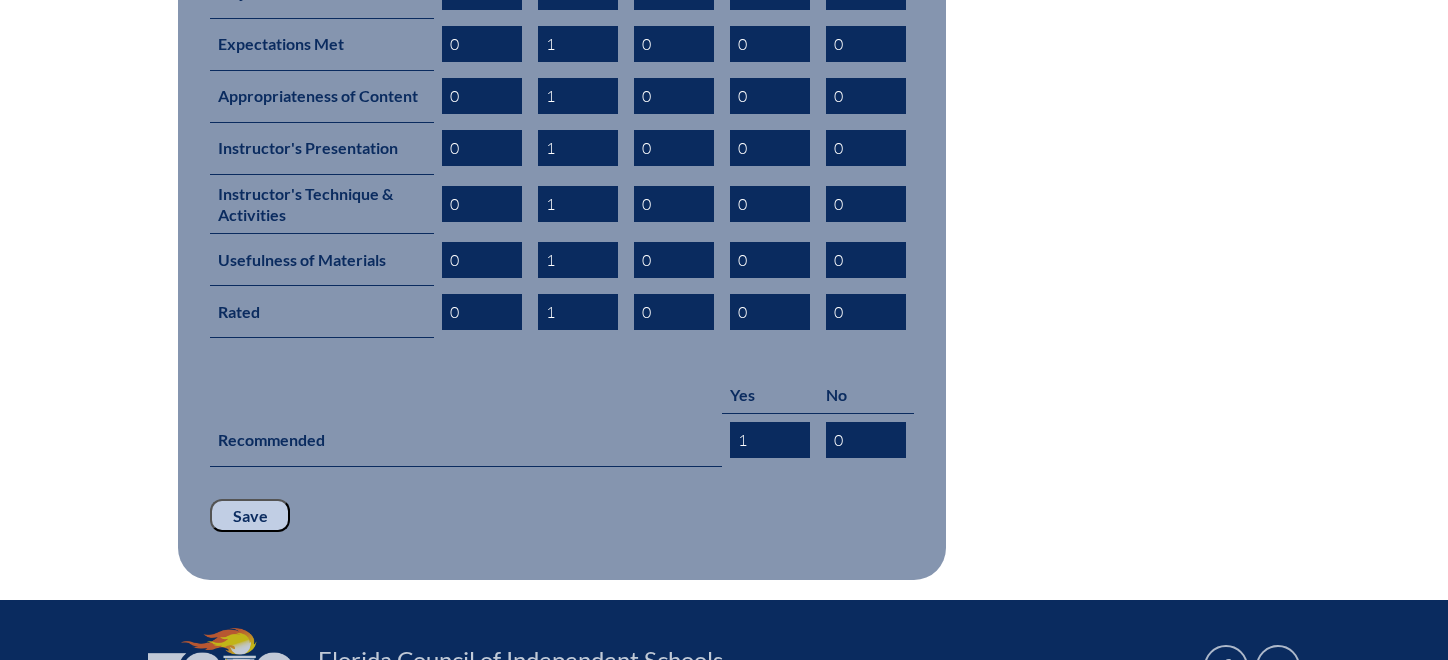 scroll, scrollTop: 1189, scrollLeft: 0, axis: vertical 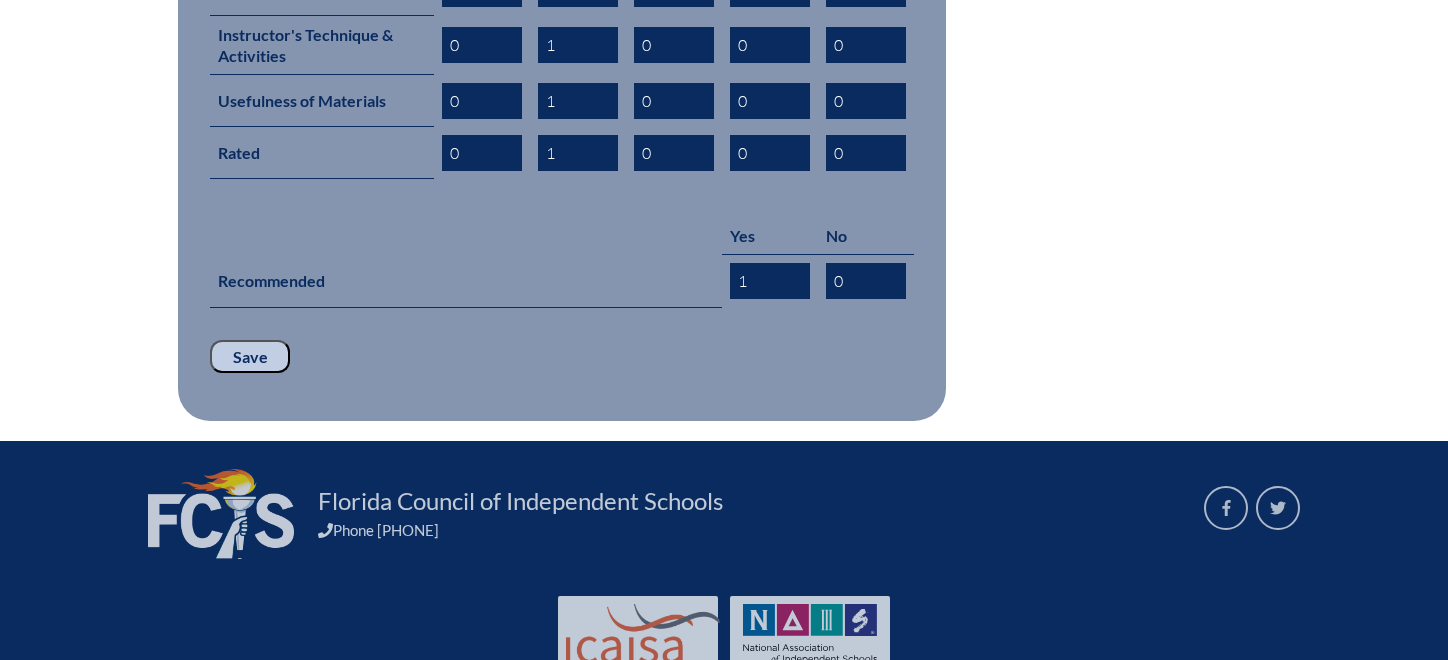 click on "Save" at bounding box center (250, 357) 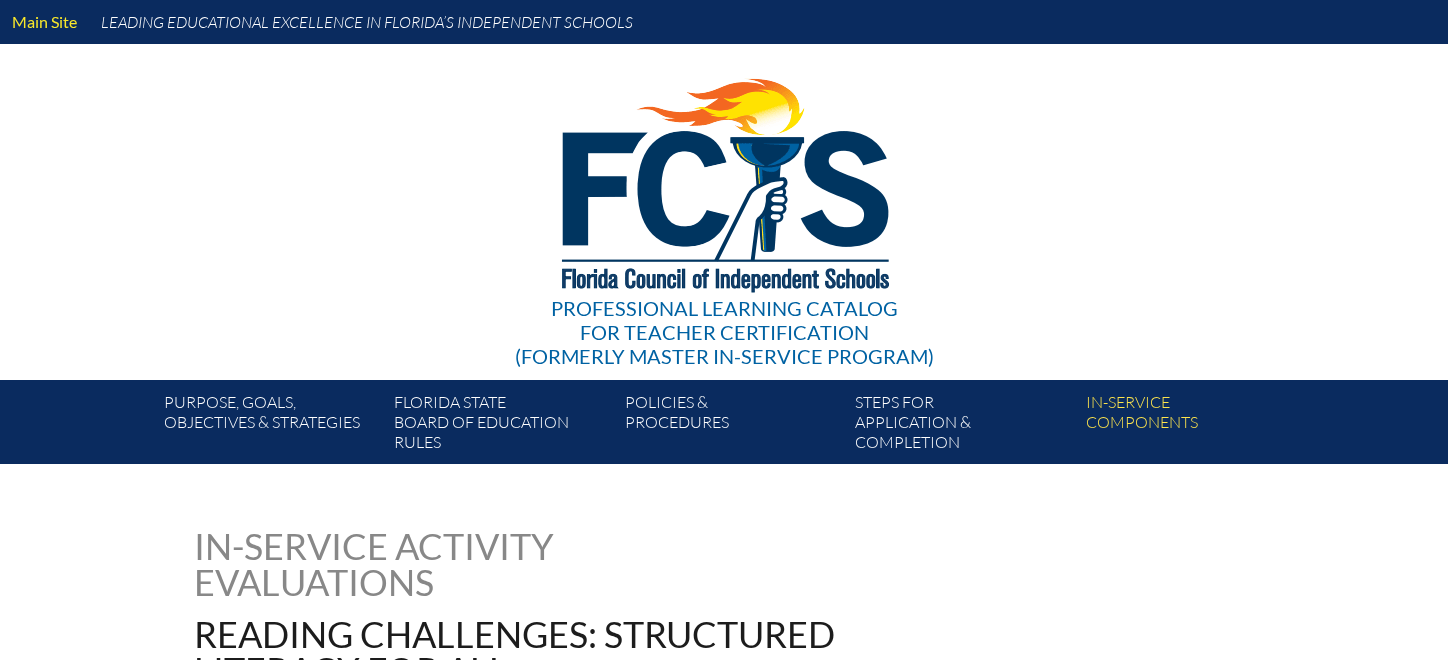 scroll, scrollTop: 0, scrollLeft: 0, axis: both 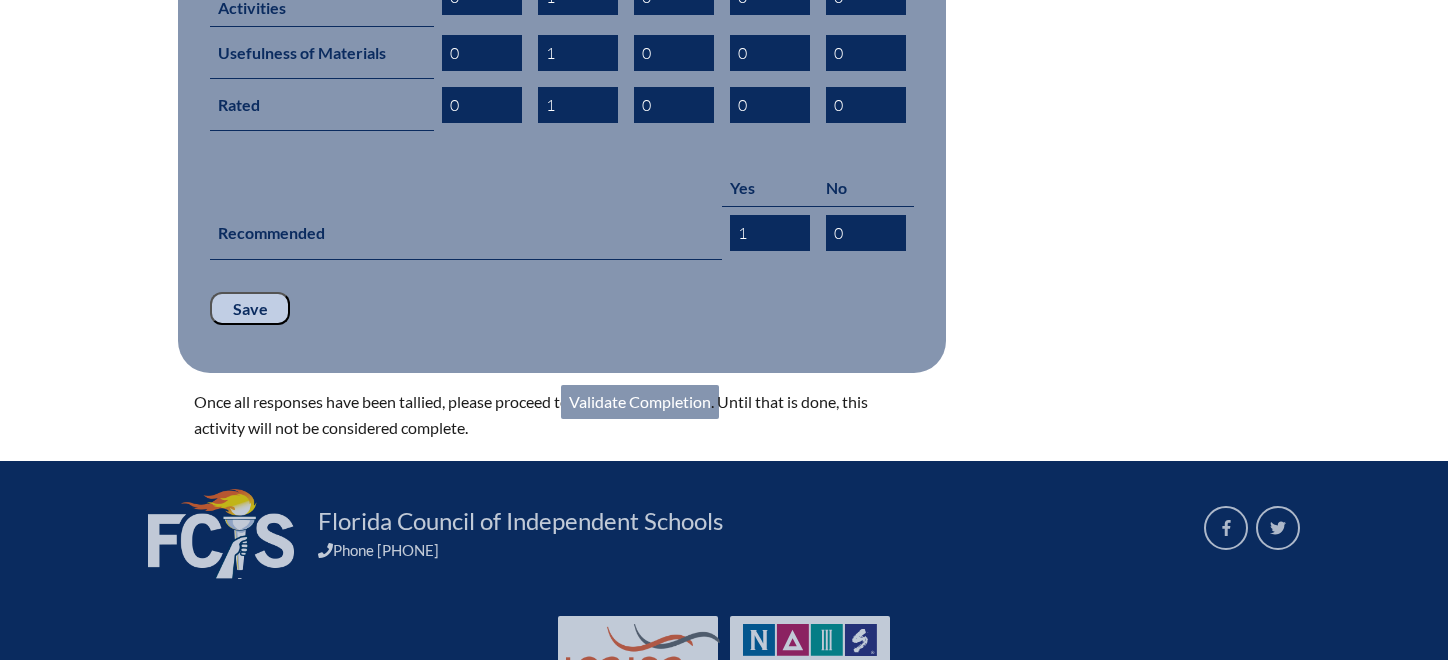 click on "Validate Completion" at bounding box center [640, 402] 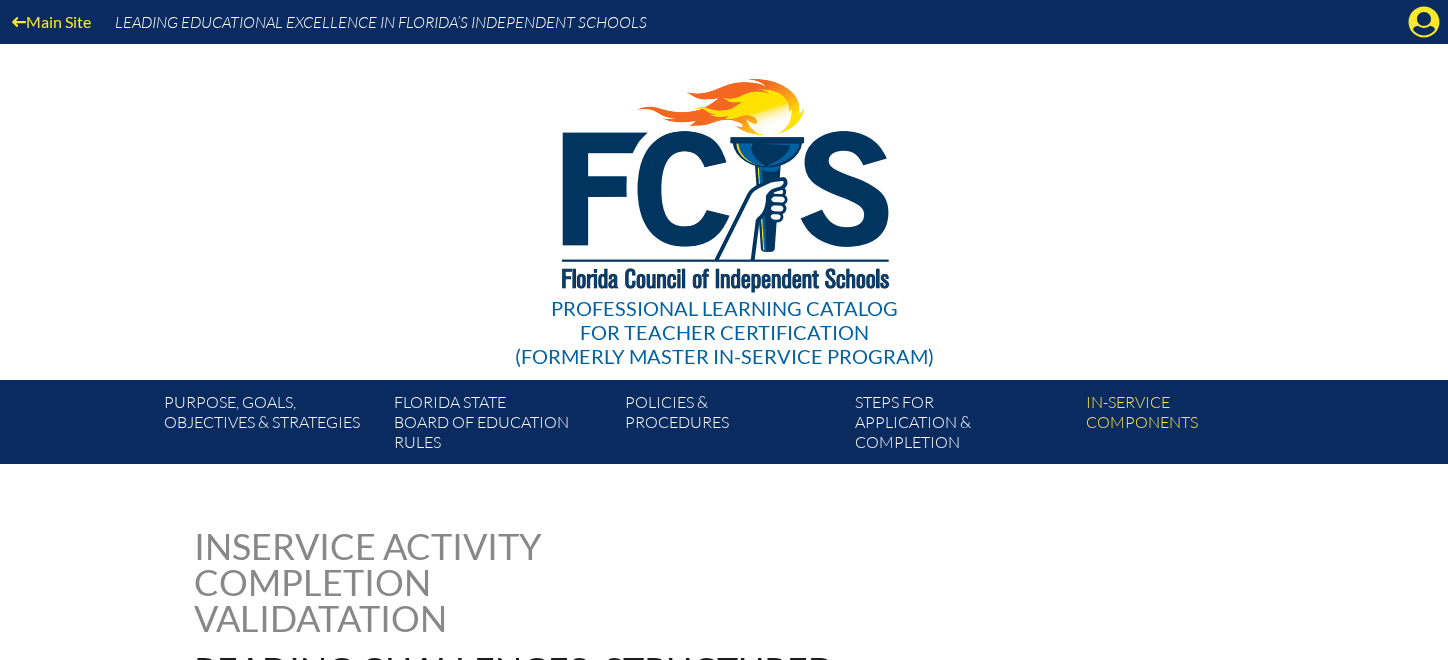 scroll, scrollTop: 0, scrollLeft: 0, axis: both 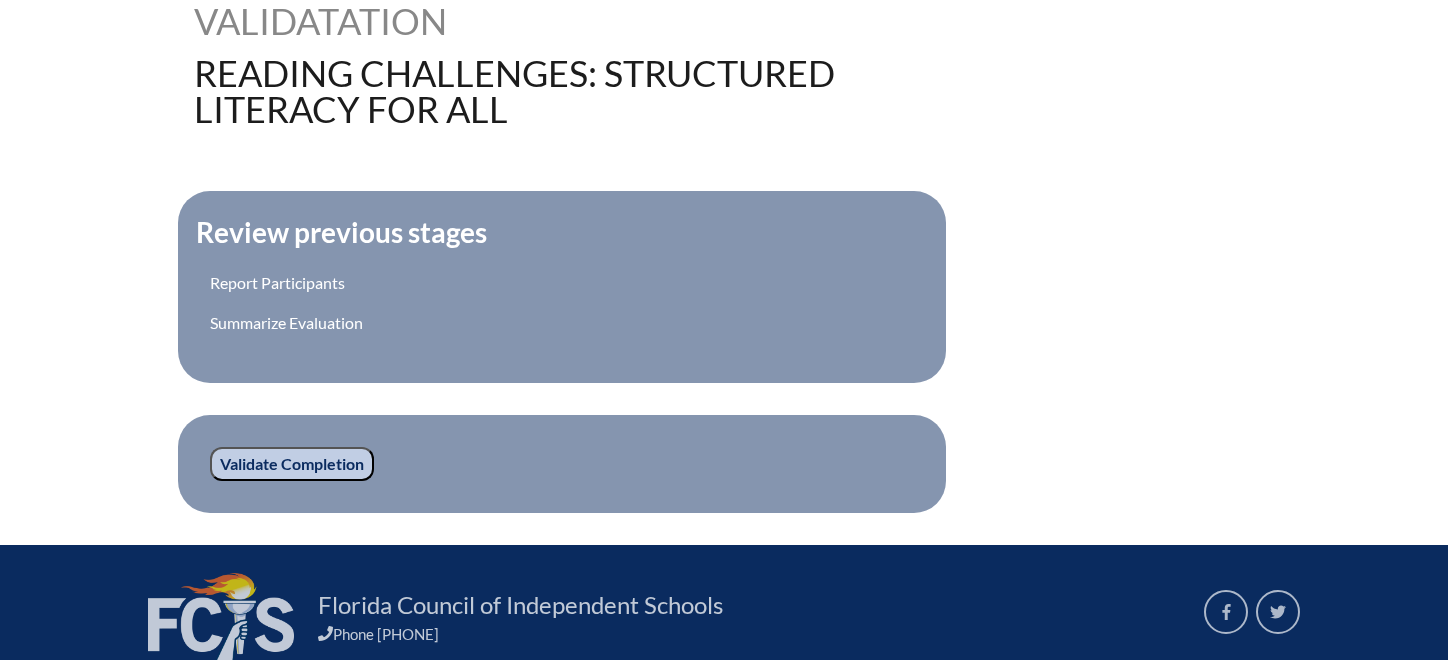 click on "Validate Completion" at bounding box center [292, 464] 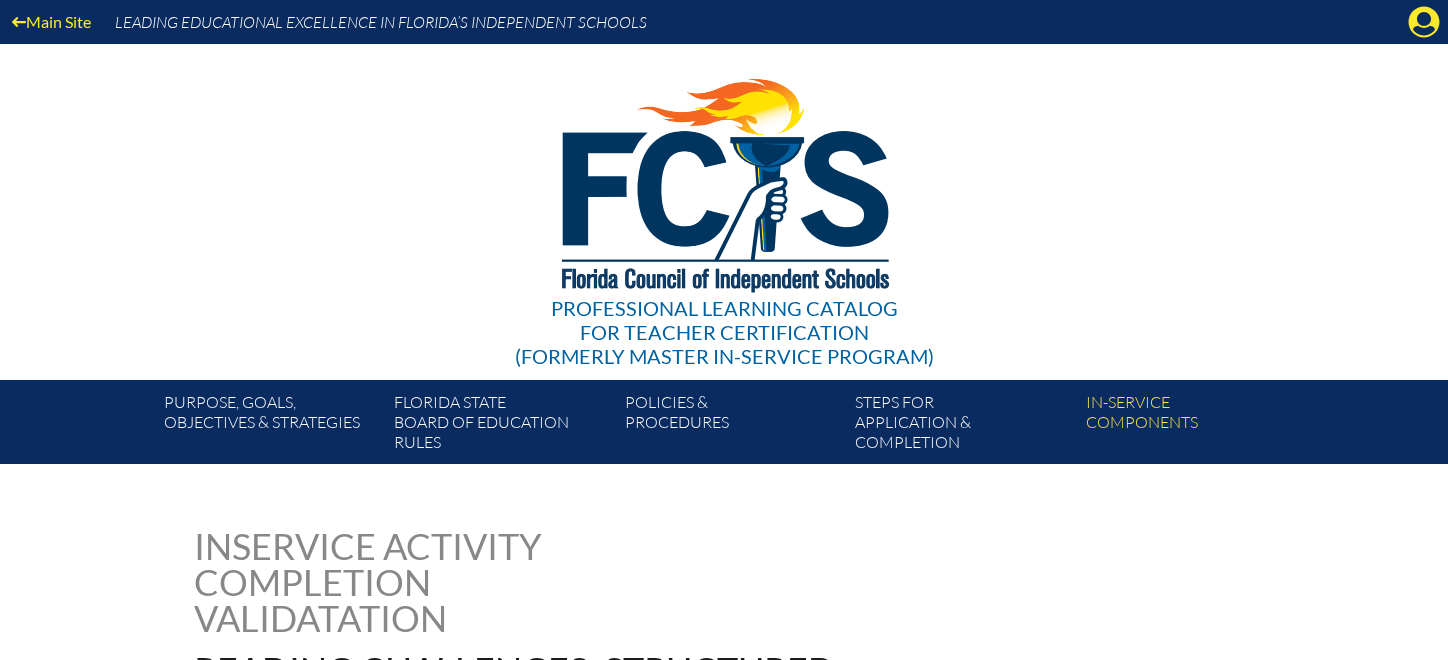 scroll, scrollTop: 0, scrollLeft: 0, axis: both 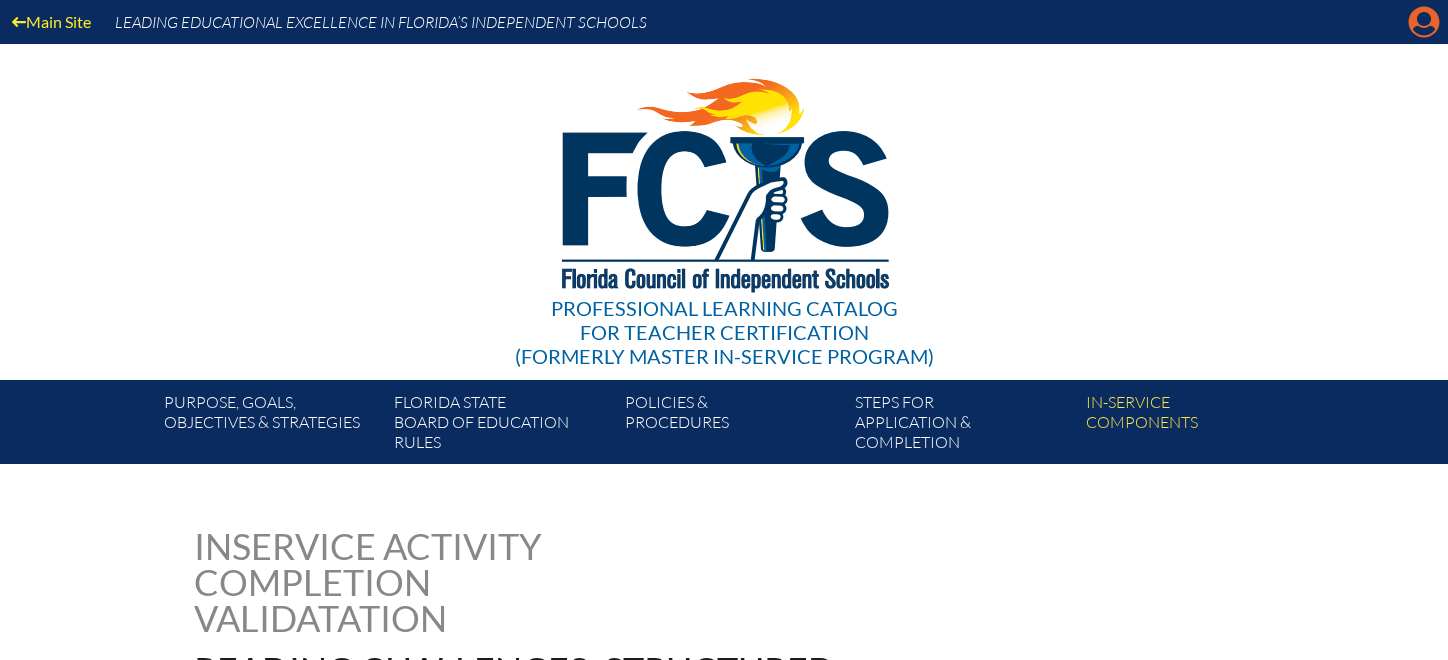 click on "Manage account" 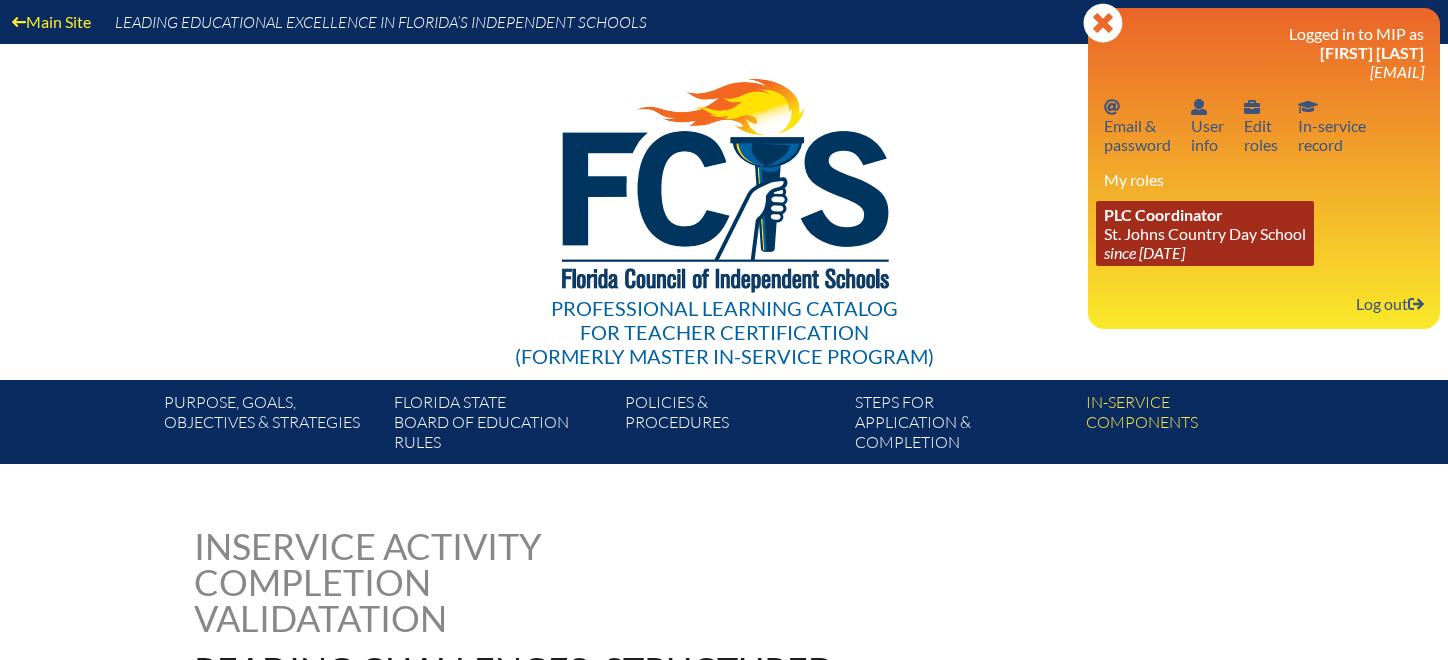 click on "PLC Coordinator
[SCHOOL_NAME]
since [DATE]" at bounding box center (1205, 233) 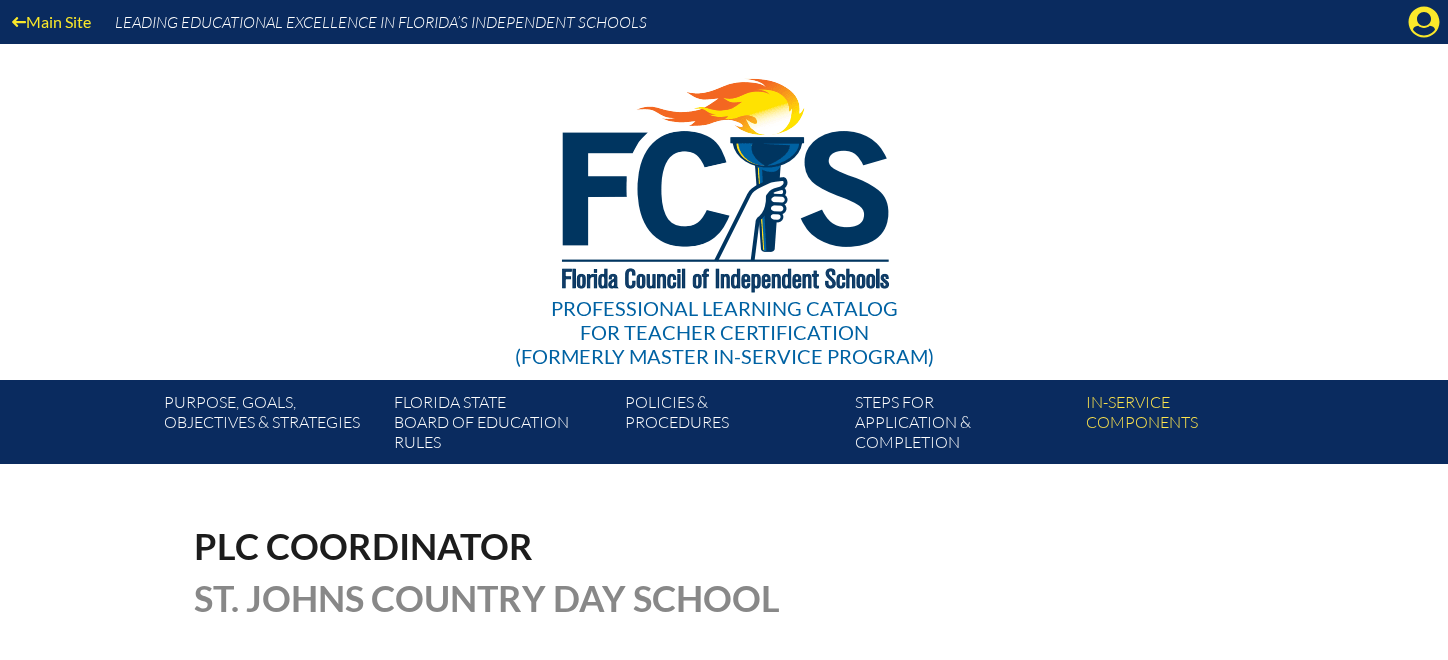 scroll, scrollTop: 0, scrollLeft: 0, axis: both 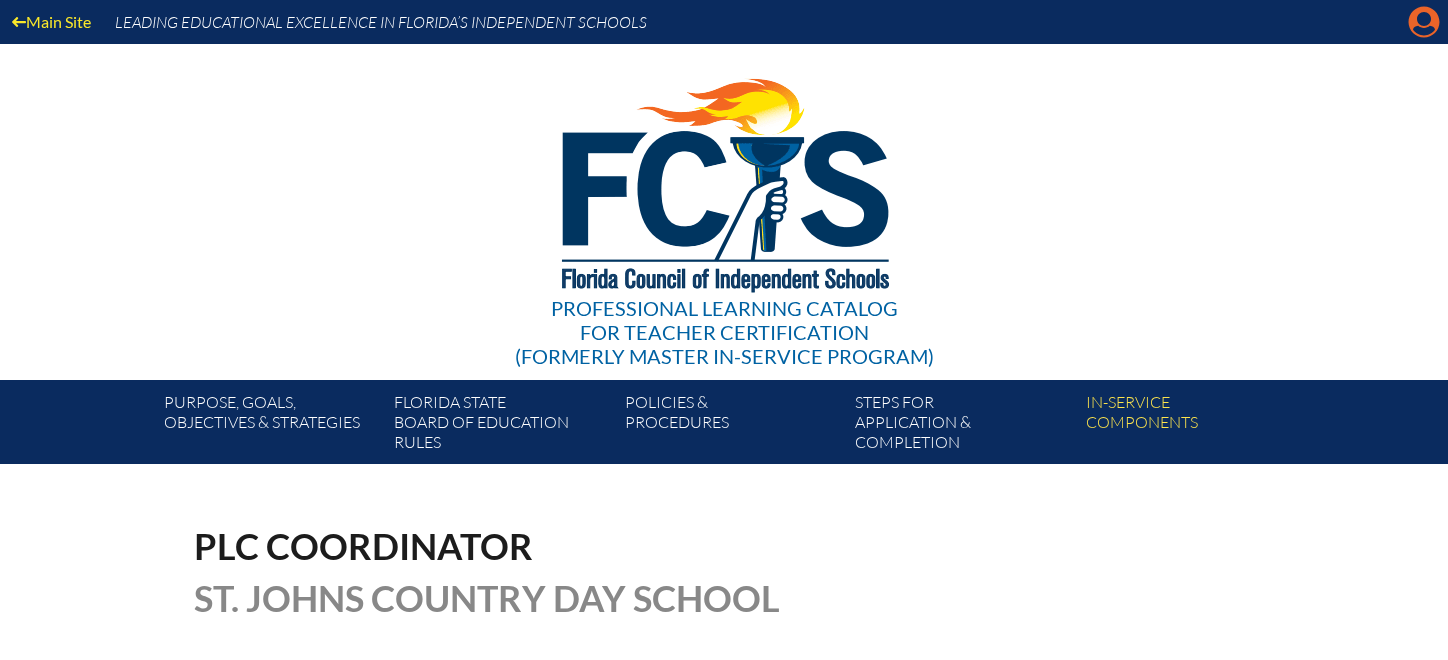 click on "Manage account" 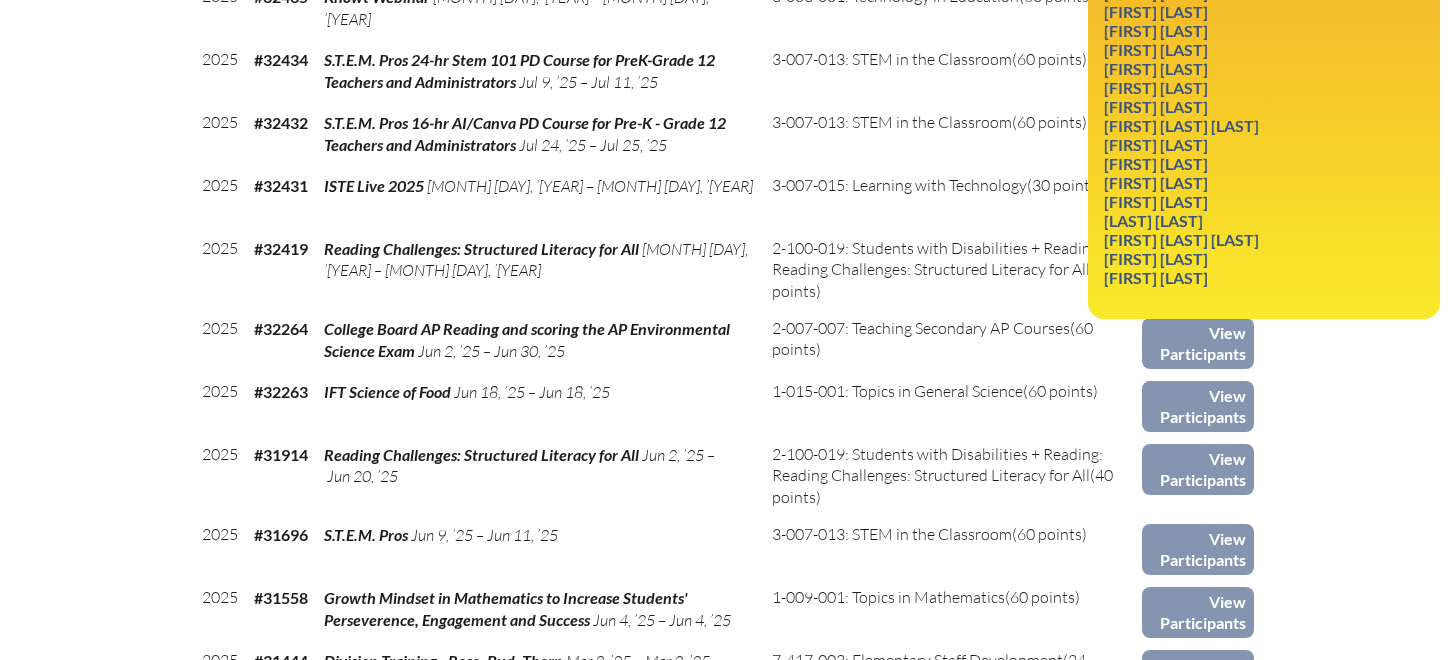 scroll, scrollTop: 747, scrollLeft: 0, axis: vertical 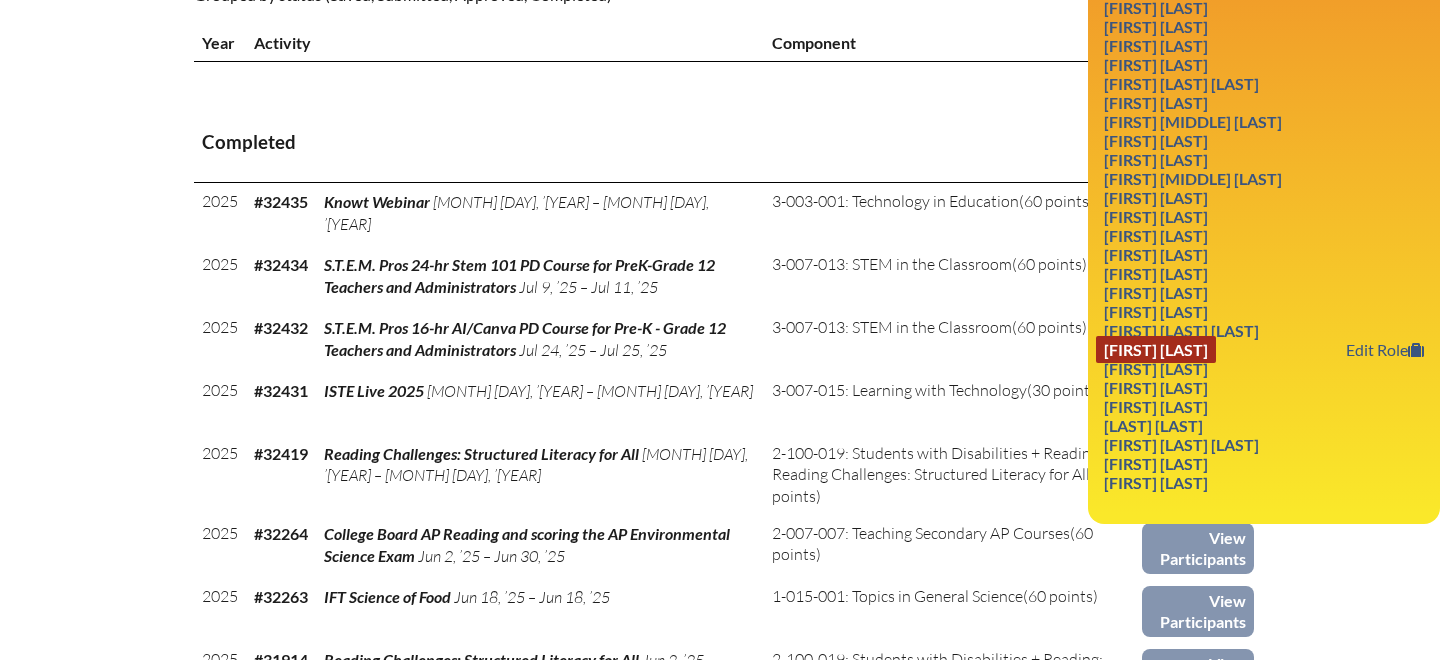click on "[FIRST] [LAST]" at bounding box center [1156, 349] 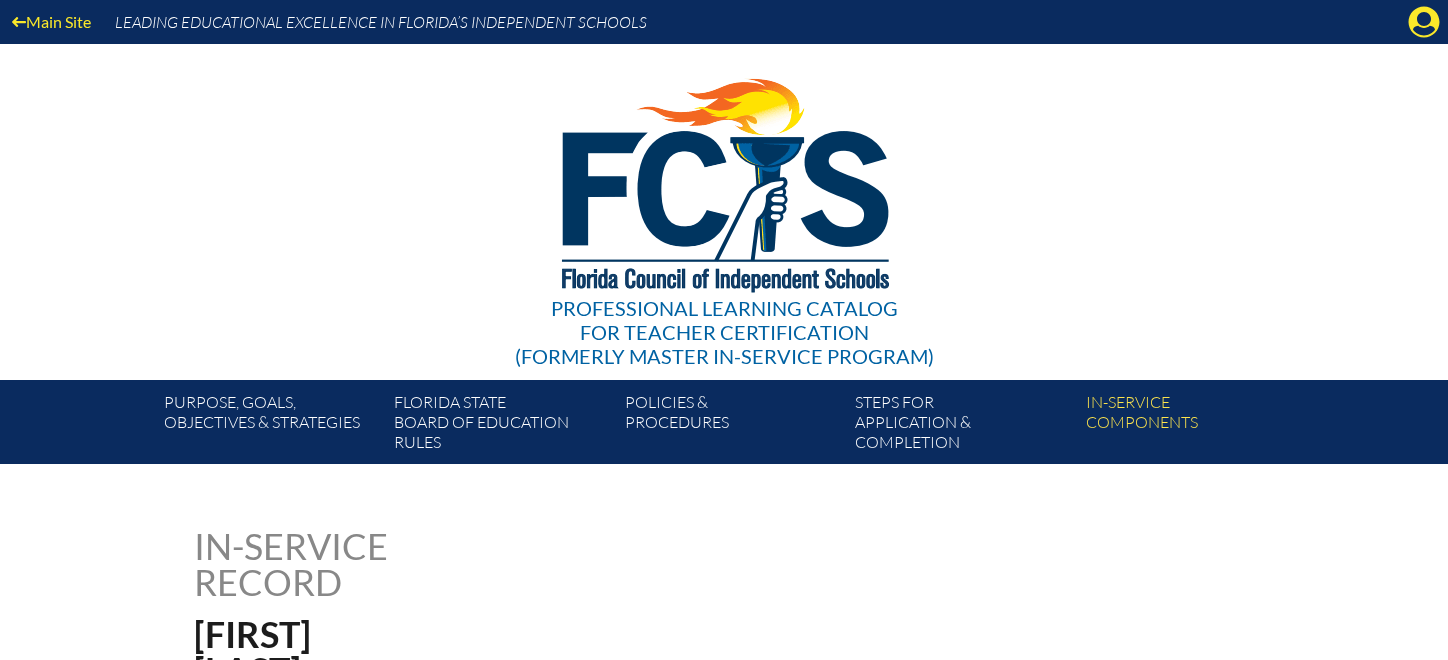 scroll, scrollTop: 0, scrollLeft: 0, axis: both 